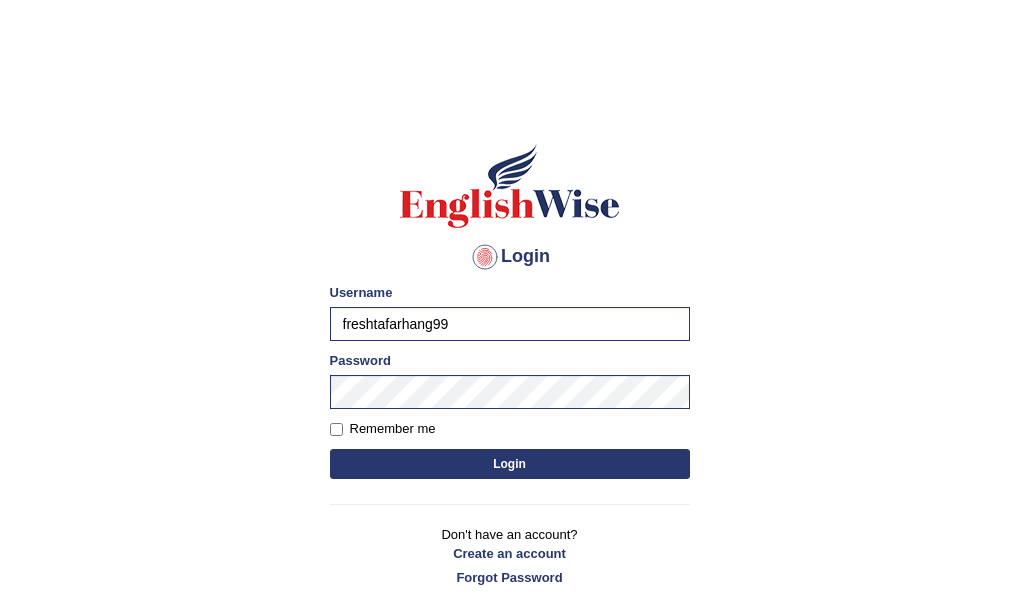 scroll, scrollTop: 0, scrollLeft: 0, axis: both 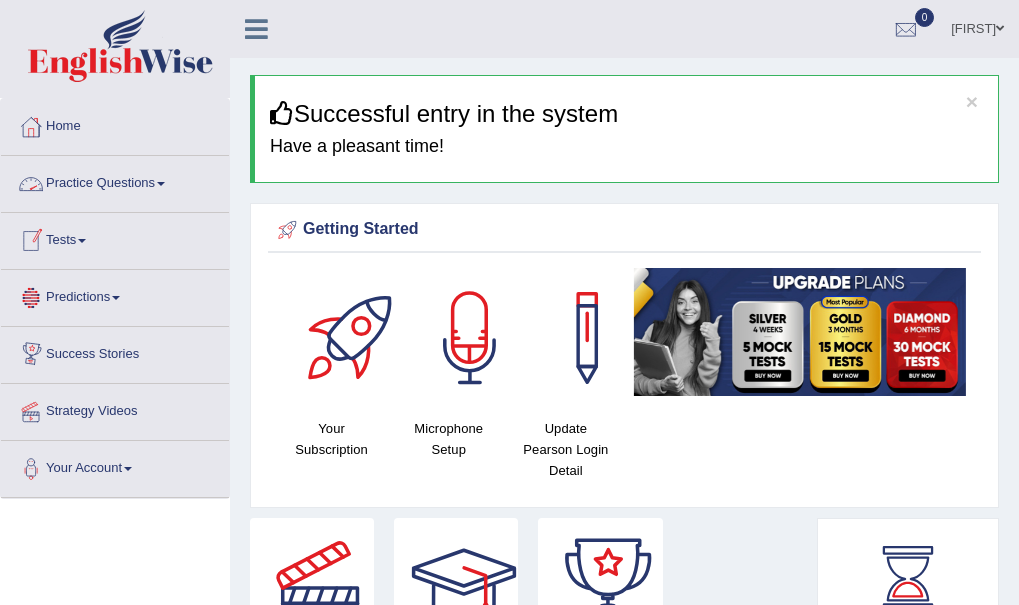 click on "Practice Questions" at bounding box center (115, 181) 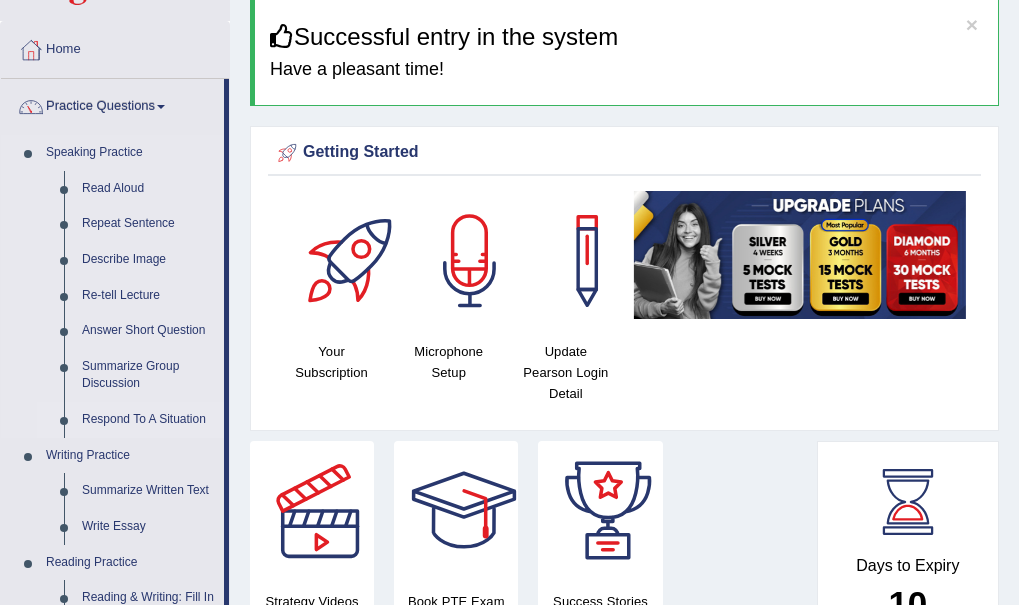 scroll, scrollTop: 80, scrollLeft: 0, axis: vertical 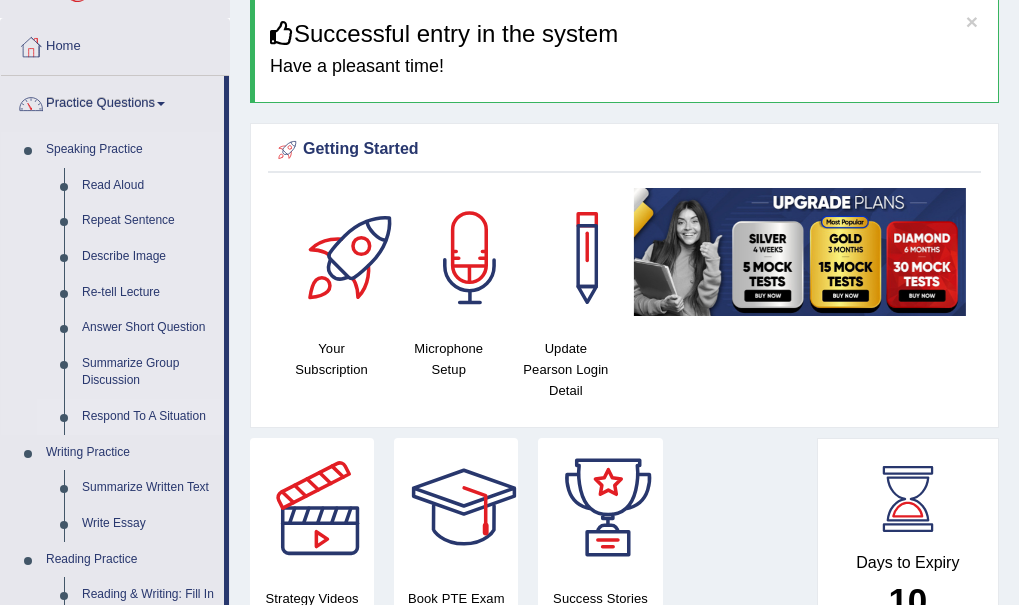click on "Respond To A Situation" at bounding box center (148, 417) 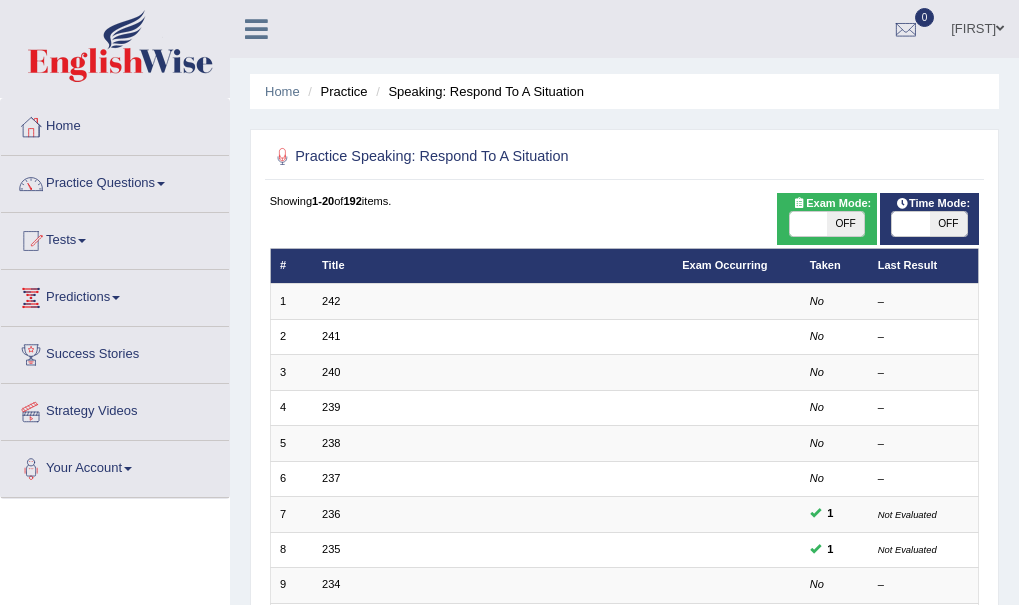 scroll, scrollTop: 0, scrollLeft: 0, axis: both 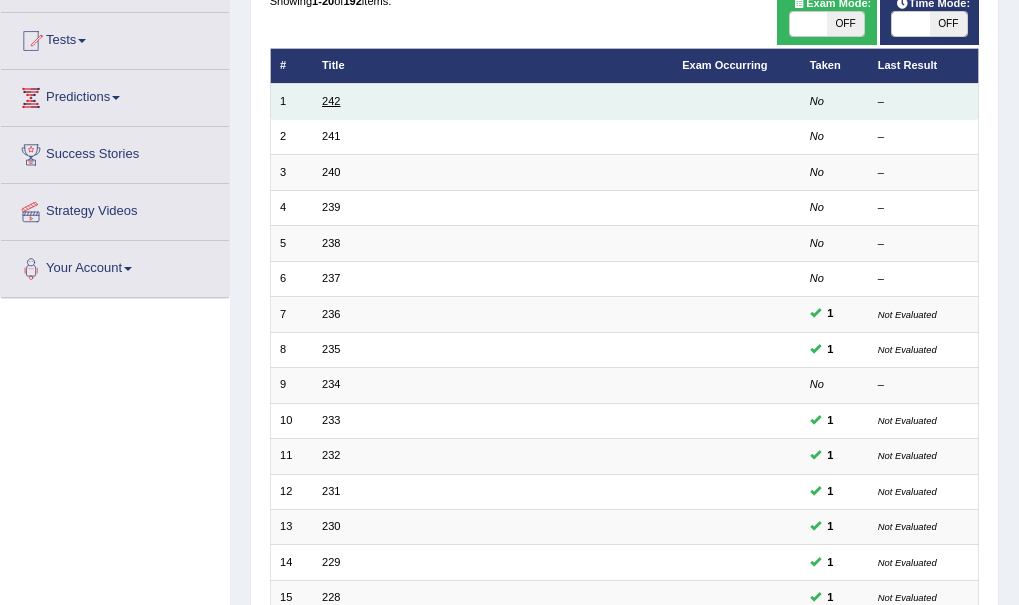 click on "242" at bounding box center [331, 101] 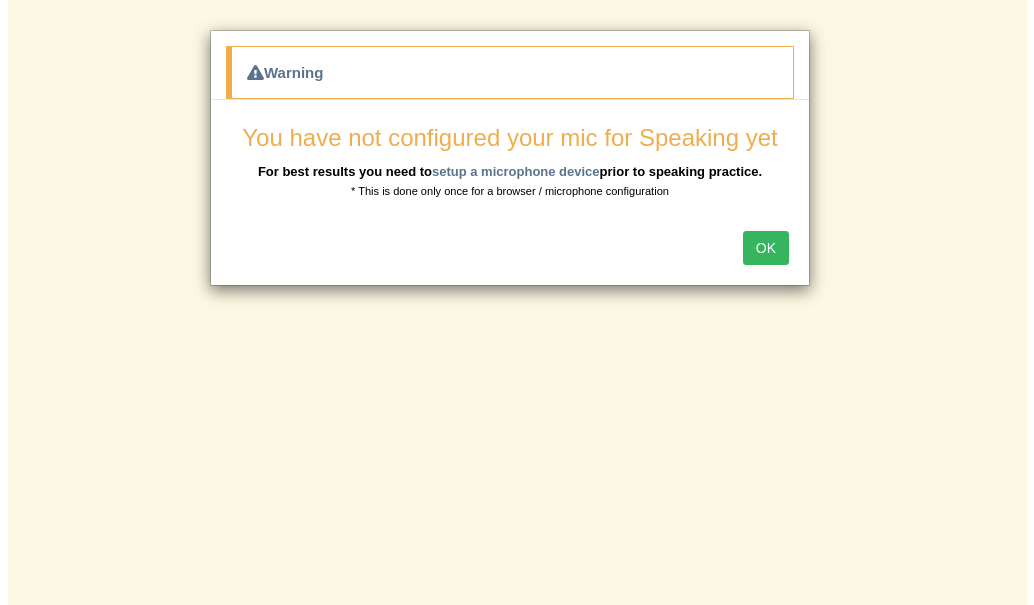 scroll, scrollTop: 0, scrollLeft: 0, axis: both 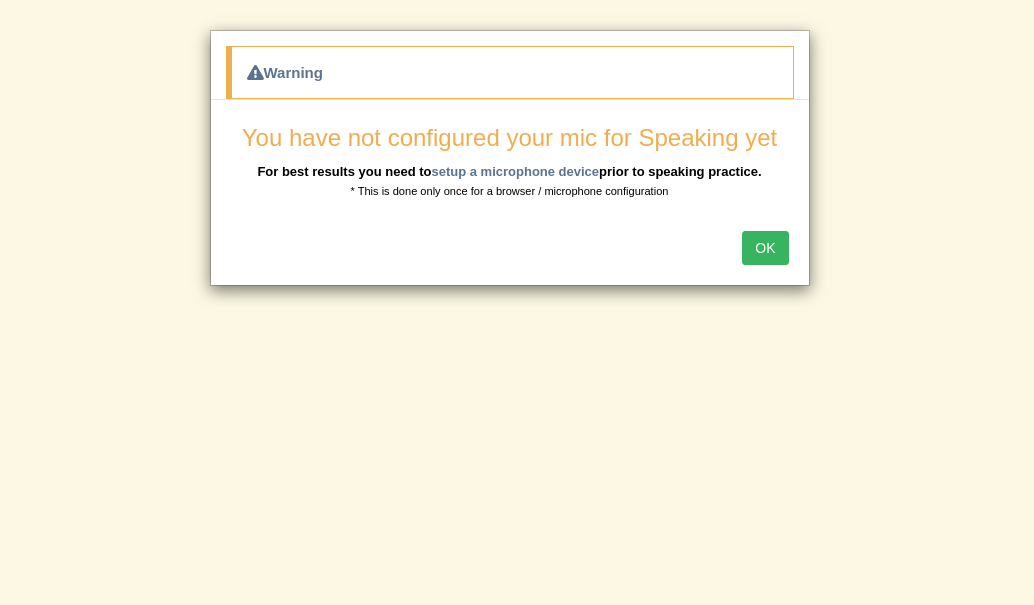 click on "OK" at bounding box center (765, 248) 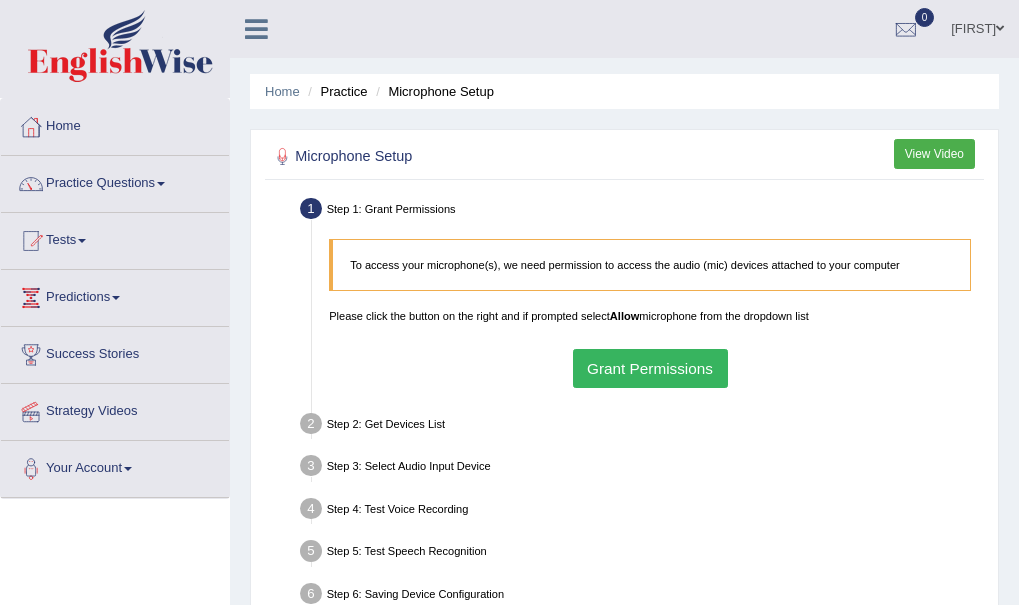 scroll, scrollTop: 0, scrollLeft: 0, axis: both 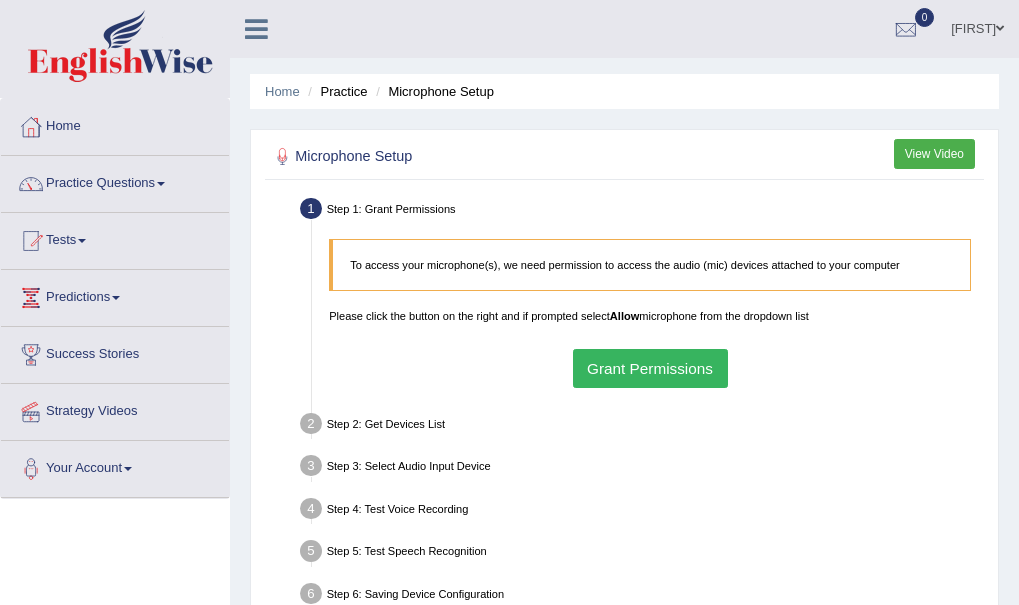 click on "Grant Permissions" at bounding box center (650, 368) 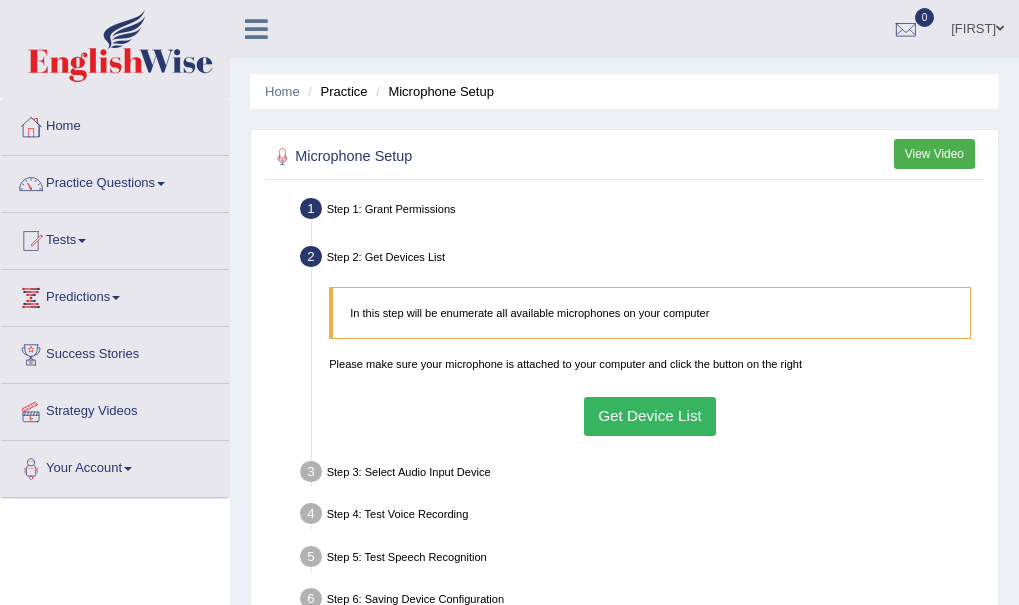 click on "Get Device List" at bounding box center [650, 416] 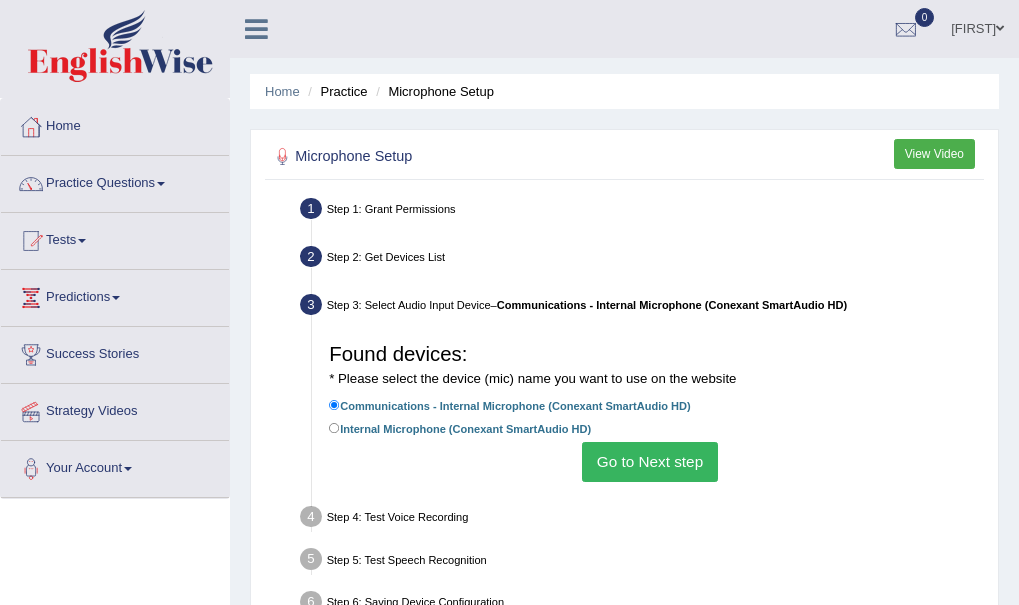 click on "Go to Next step" at bounding box center (649, 461) 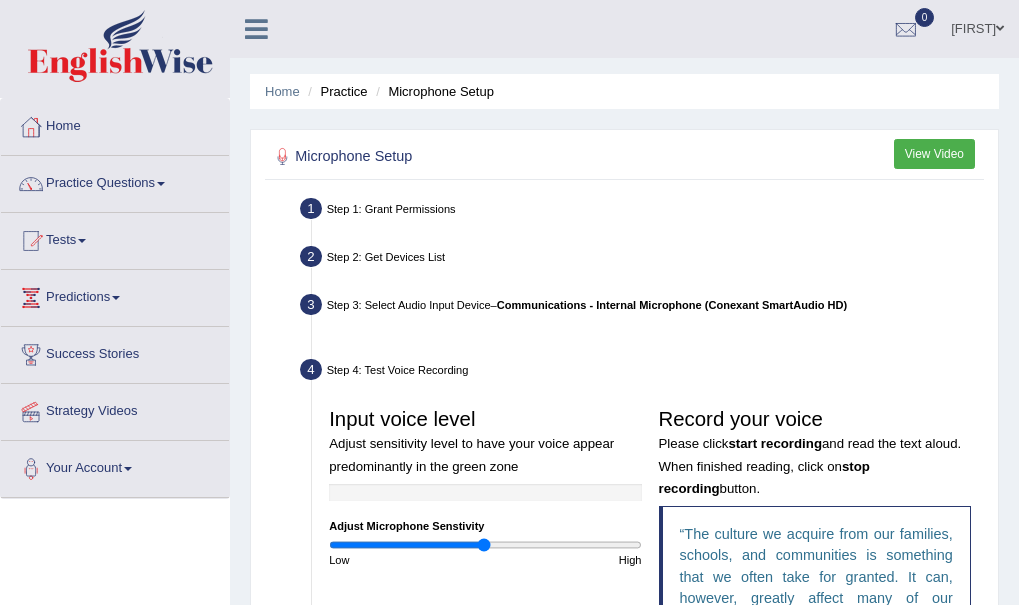 click on "Step 1: Grant Permissions   To access your microphone(s), we need permission to access the audio (mic) devices attached to your computer   Please click the button on the right and if prompted select  Allow  microphone from the dropdown list     Grant Permissions   Step 2: Get Devices List   In this step will be enumerate all available microphones on your computer   Please make sure your microphone is attached to your computer and click the button on the right     Get Device List   Step 3: Select Audio Input Device  –  Communications - Internal Microphone (Conexant SmartAudio HD)   Found devices:
* Please select the device (mic) name you want to use on the website    Communications - Internal Microphone (Conexant SmartAudio HD)  Internal Microphone (Conexant SmartAudio HD)   Go to Next step   Step 4: Test Voice Recording   Input voice level   Adjust sensitivity level to have your voice appear predominantly in the green zone     Adjust Microphone Senstivity     Low   High   Please click" at bounding box center (625, 561) 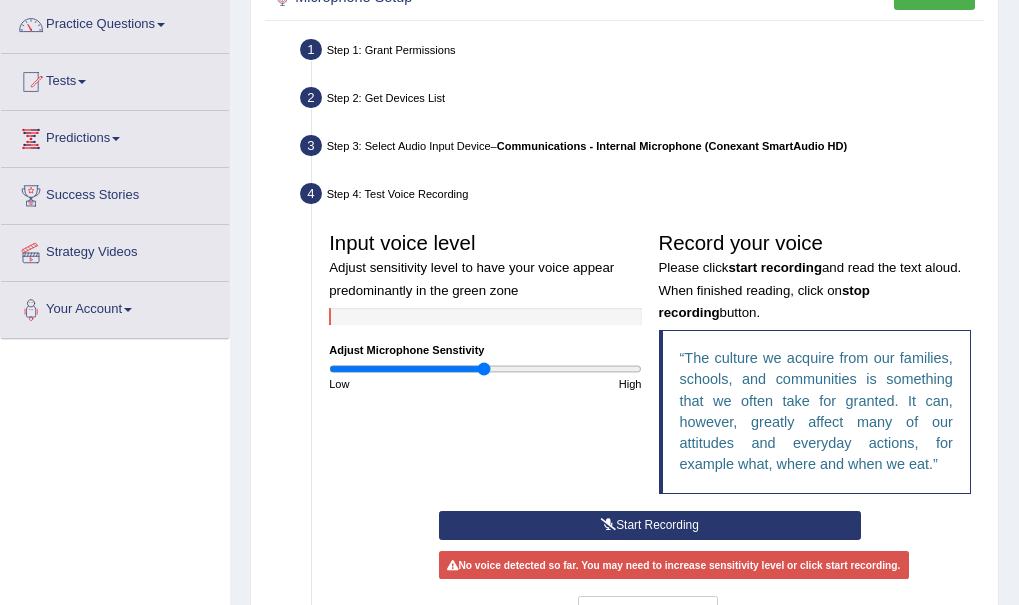 scroll, scrollTop: 196, scrollLeft: 0, axis: vertical 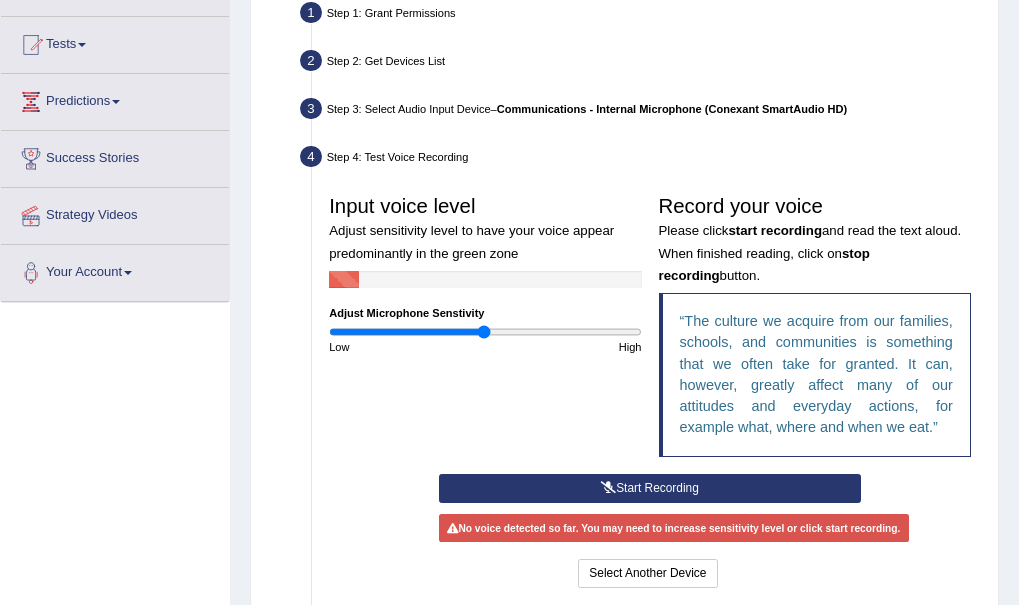 click on "Start Recording" at bounding box center [650, 488] 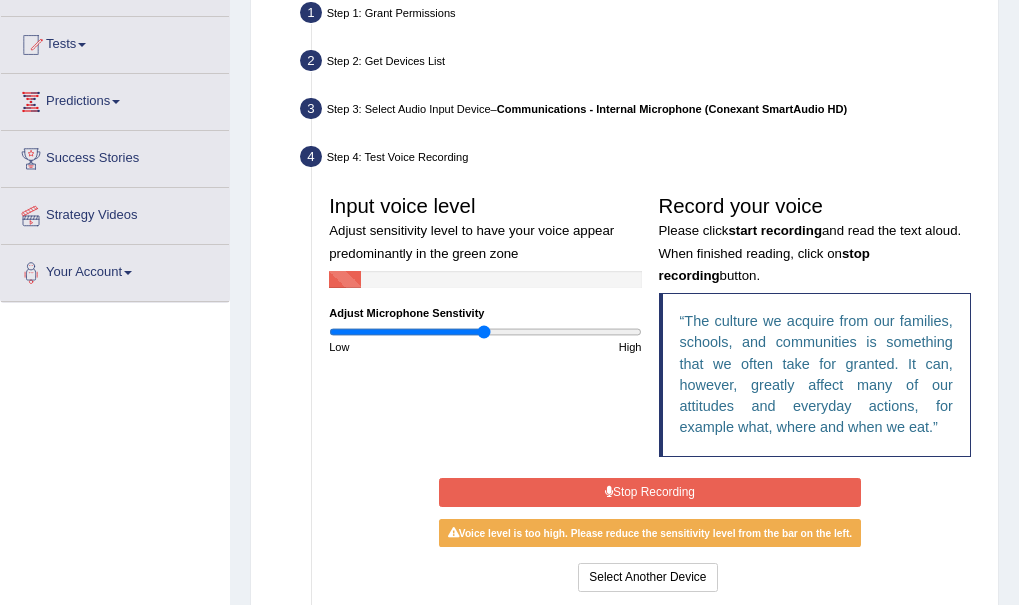 click on "Stop Recording" at bounding box center (650, 492) 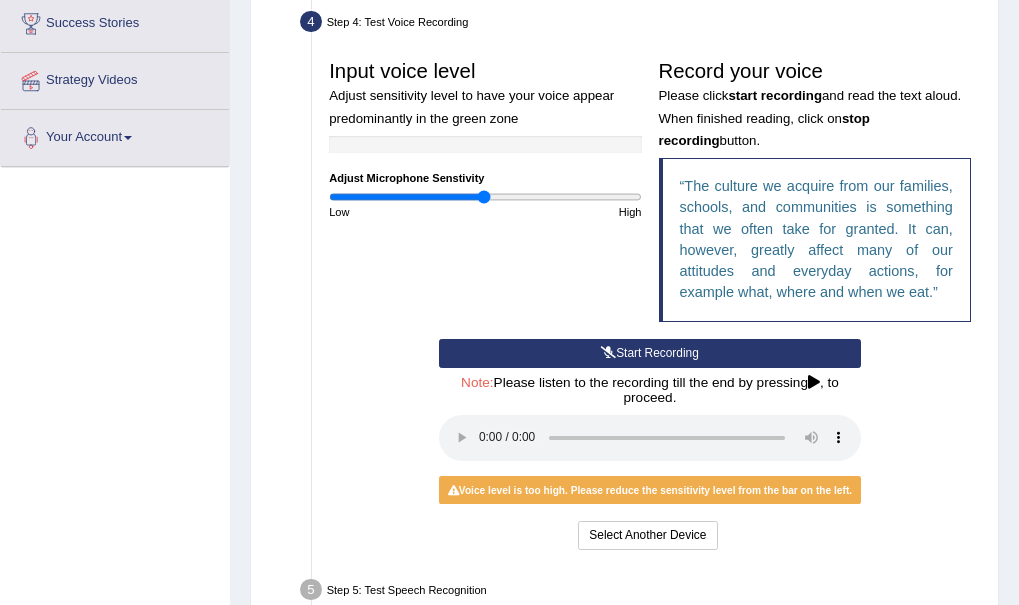 scroll, scrollTop: 390, scrollLeft: 0, axis: vertical 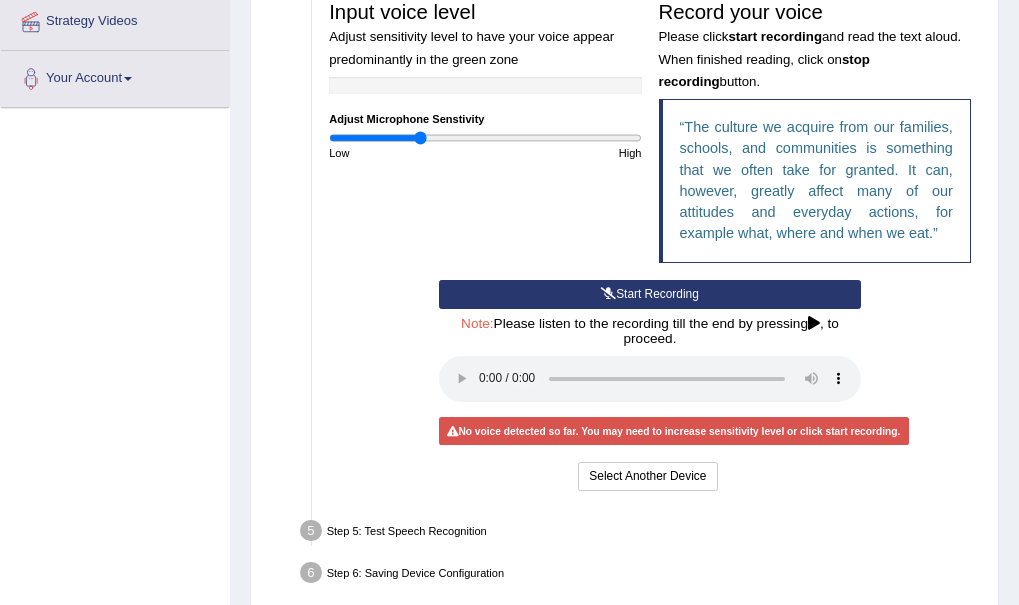 click at bounding box center (485, 138) 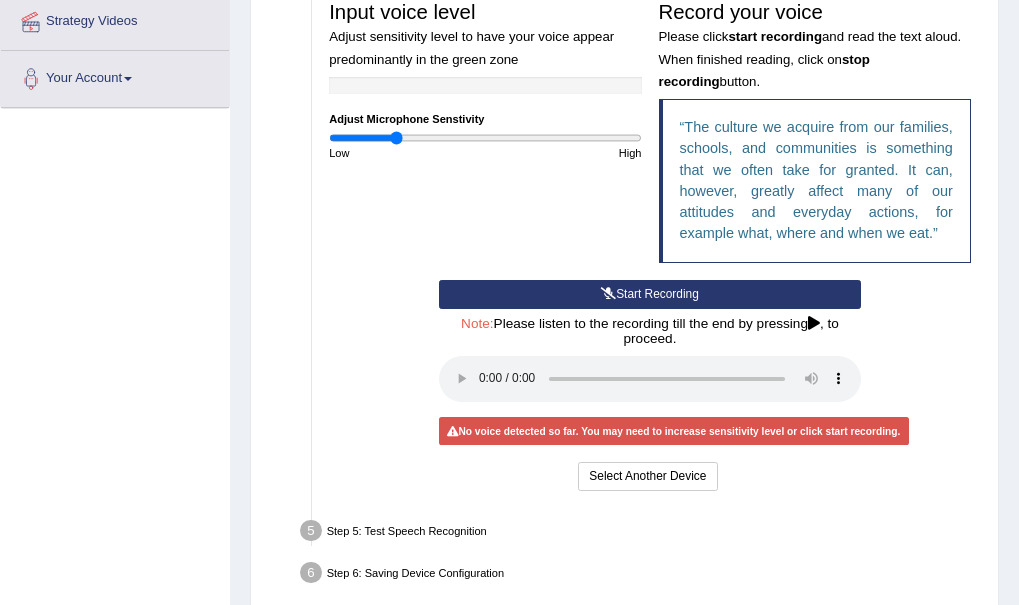 click at bounding box center (485, 138) 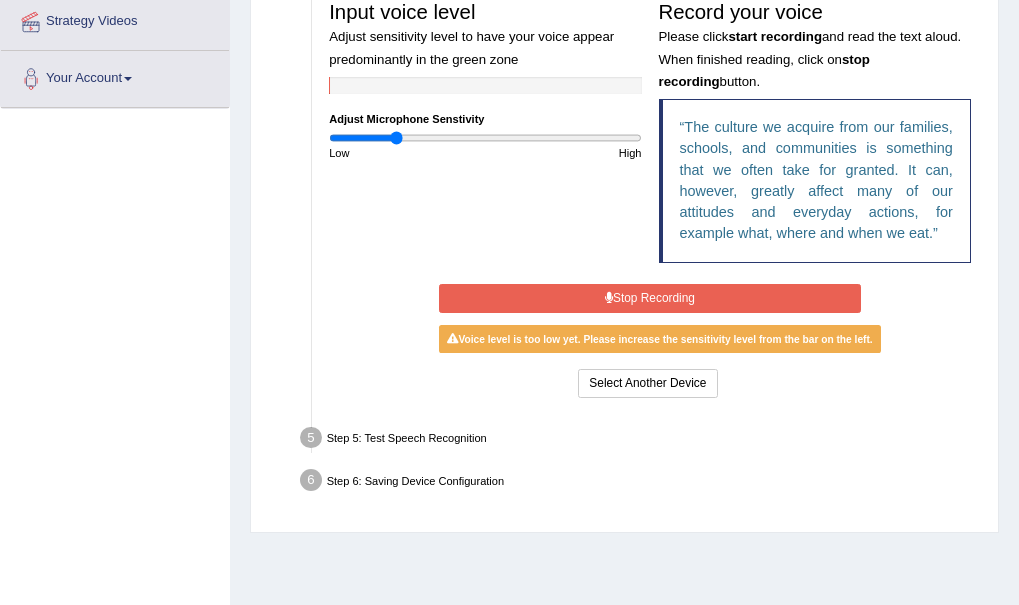 click on "Stop Recording" at bounding box center [650, 298] 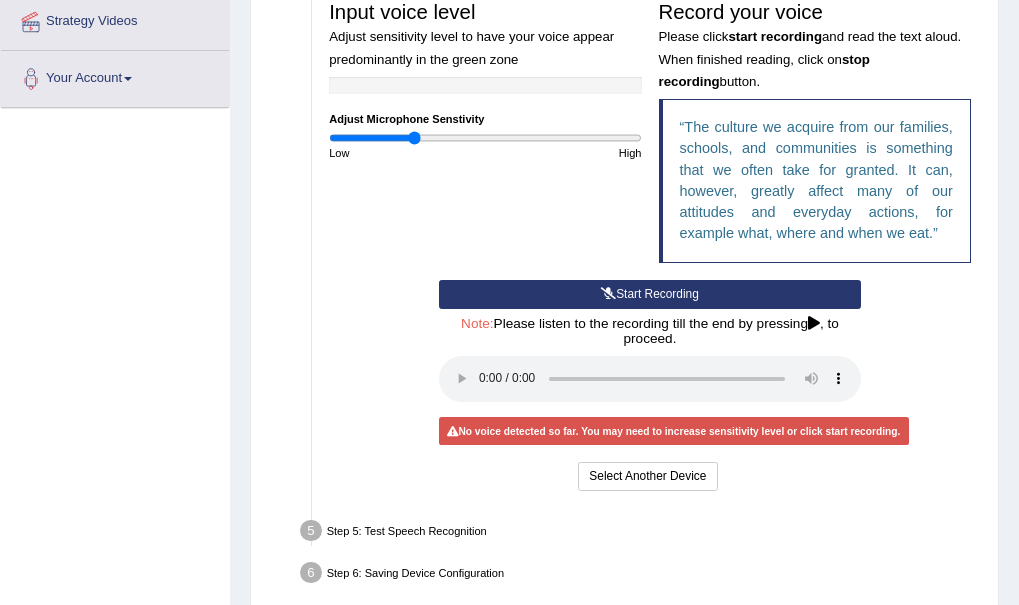 click at bounding box center (485, 138) 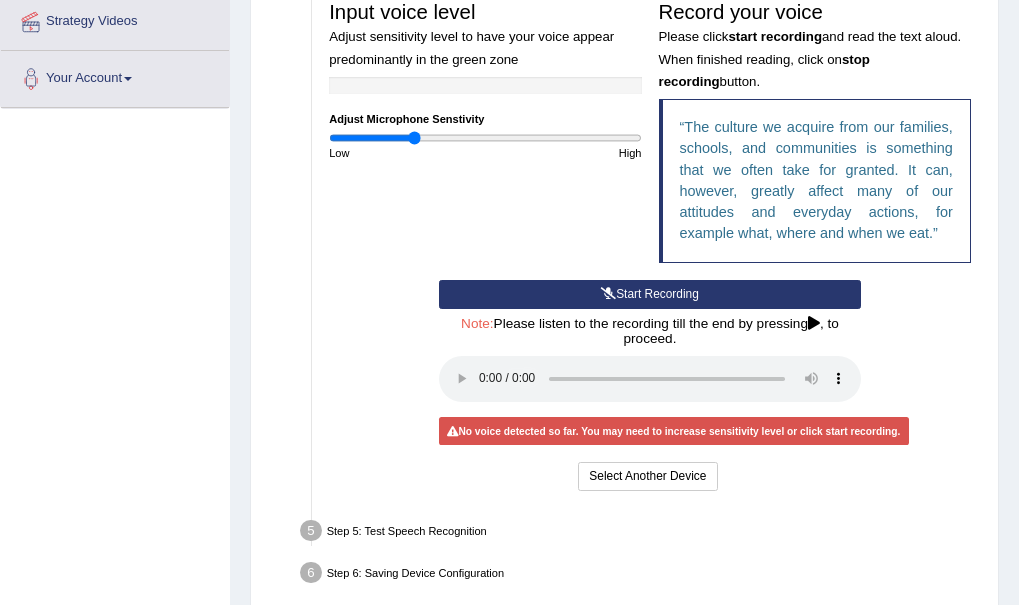 click on "Start Recording" at bounding box center (650, 294) 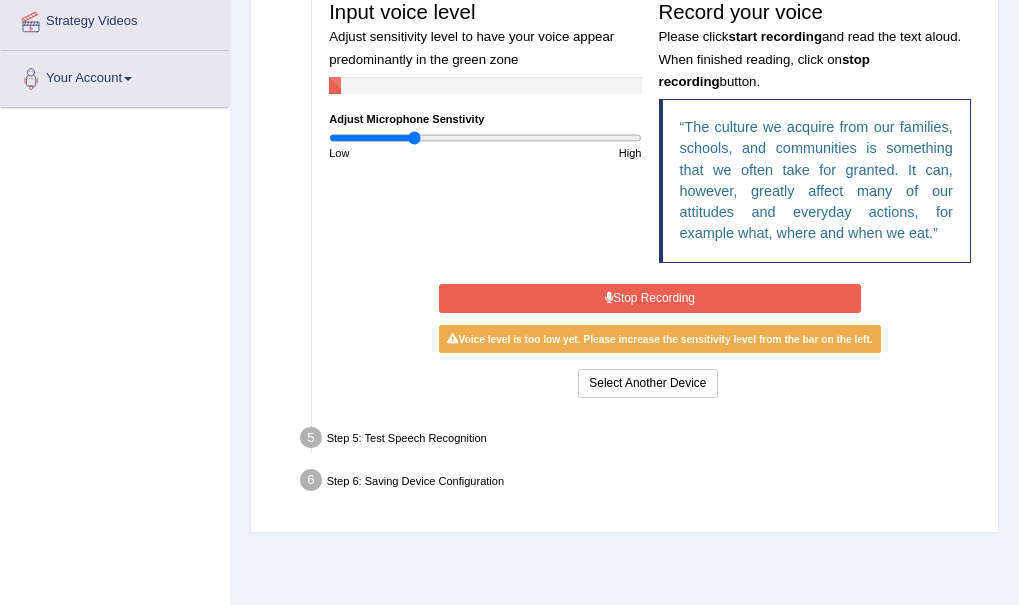 click on "Stop Recording" at bounding box center (650, 298) 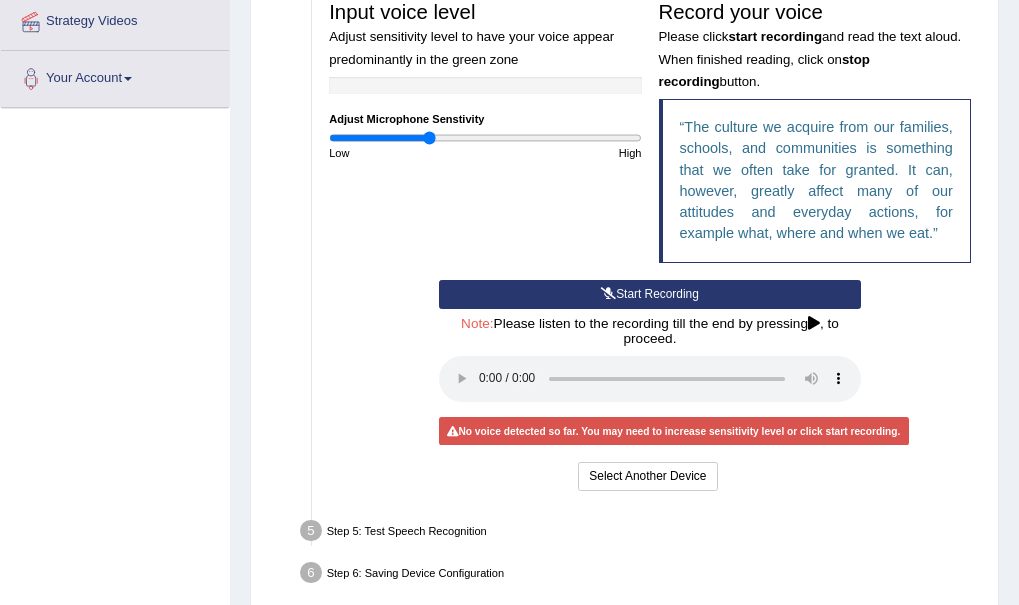 type on "0.64" 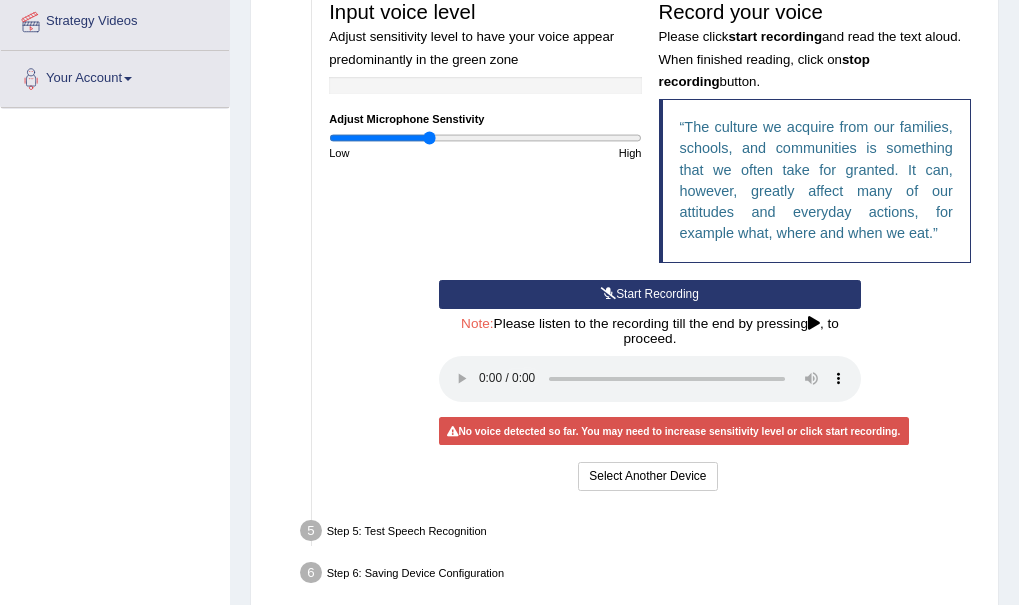 click on "Start Recording" at bounding box center [650, 294] 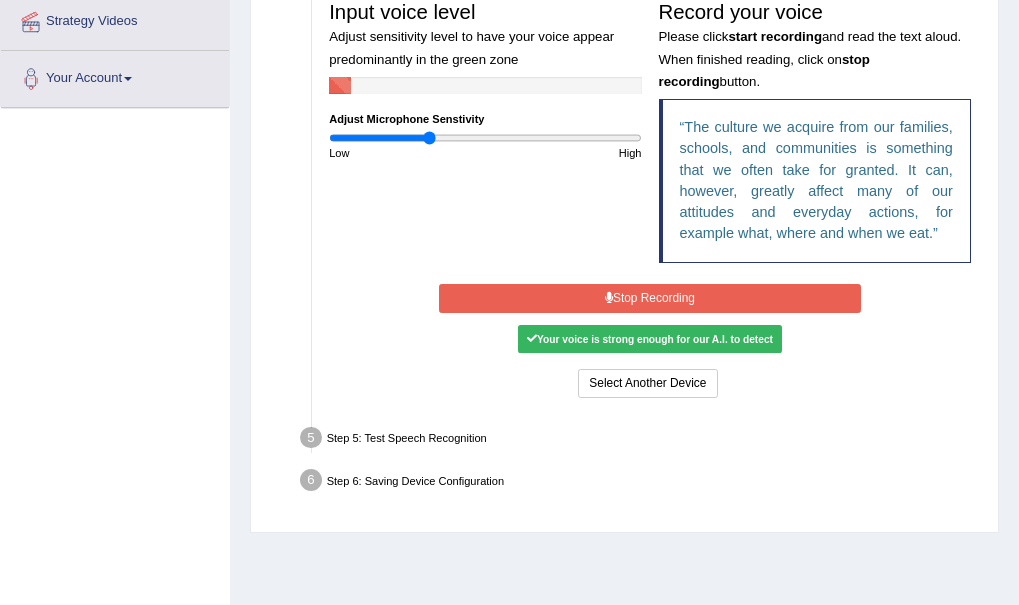 click on "Stop Recording" at bounding box center (650, 298) 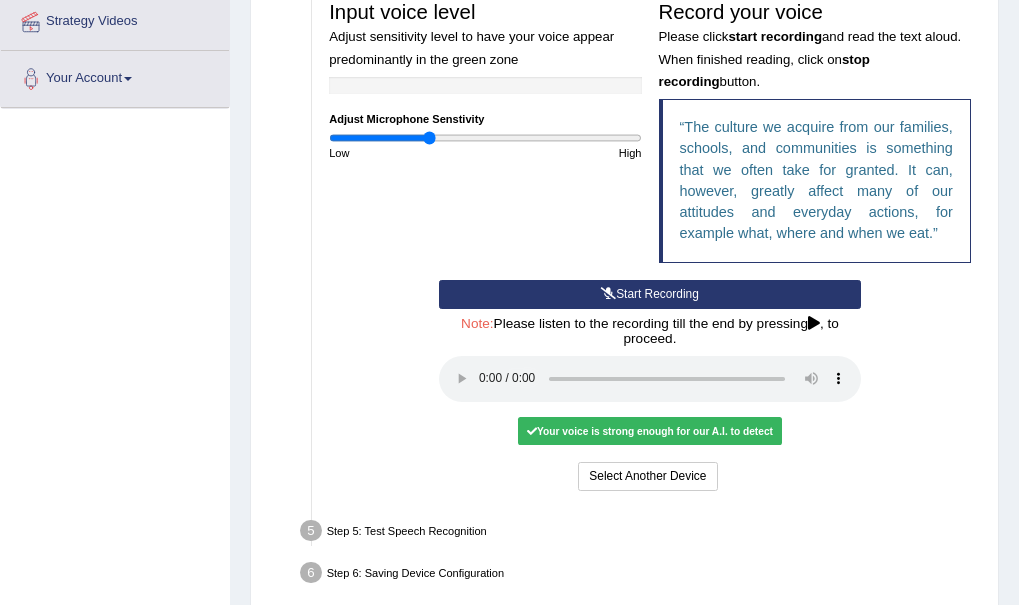 click on "Select Another Device   Voice is ok. Go to Next step" at bounding box center [650, 478] 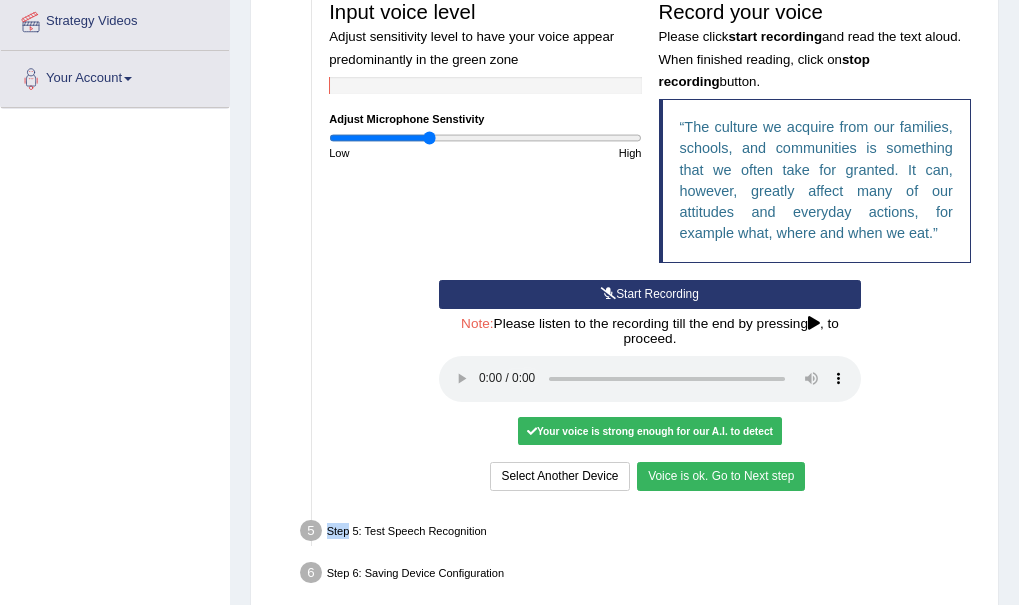 drag, startPoint x: 819, startPoint y: 479, endPoint x: 727, endPoint y: 466, distance: 92.91394 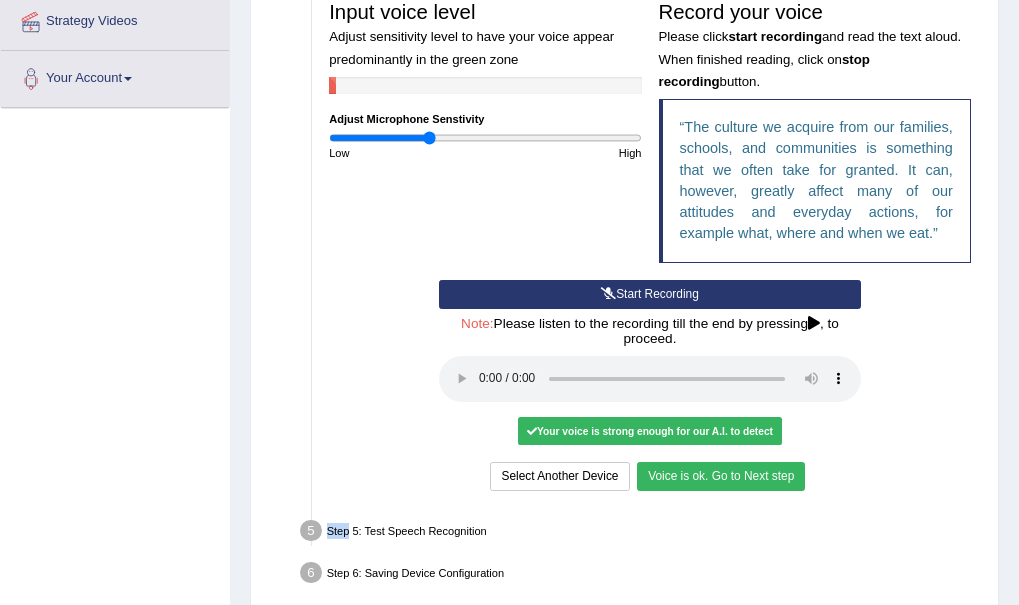 click on "Voice is ok. Go to Next step" at bounding box center (721, 476) 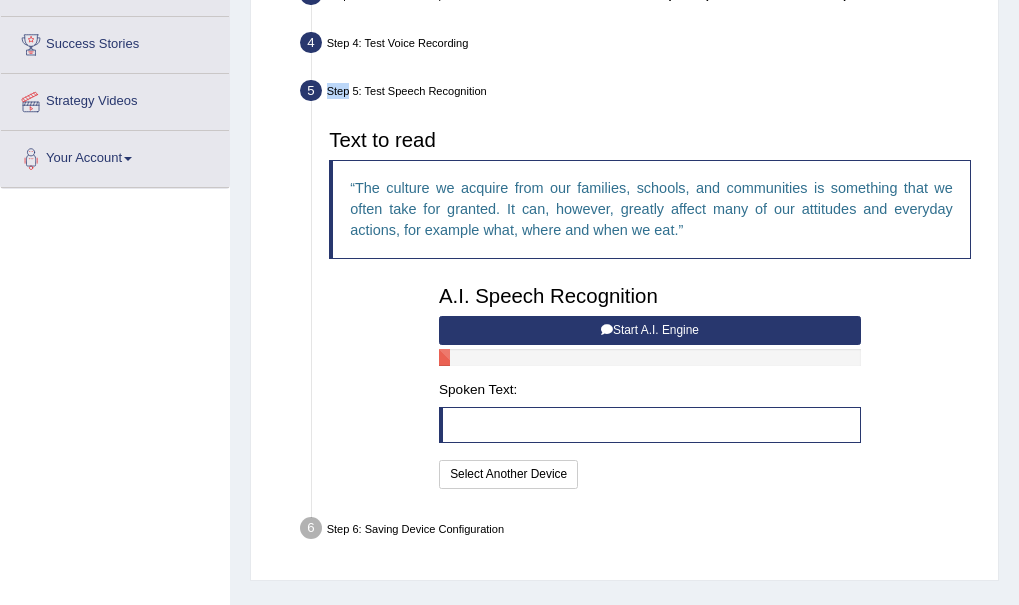 scroll, scrollTop: 270, scrollLeft: 0, axis: vertical 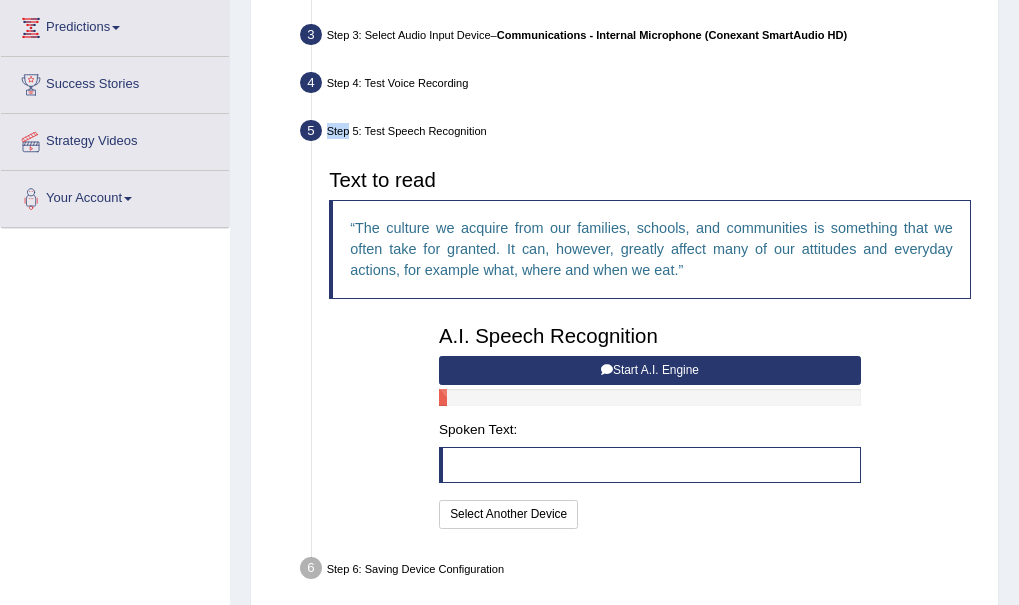 click on "Start A.I. Engine" at bounding box center (650, 370) 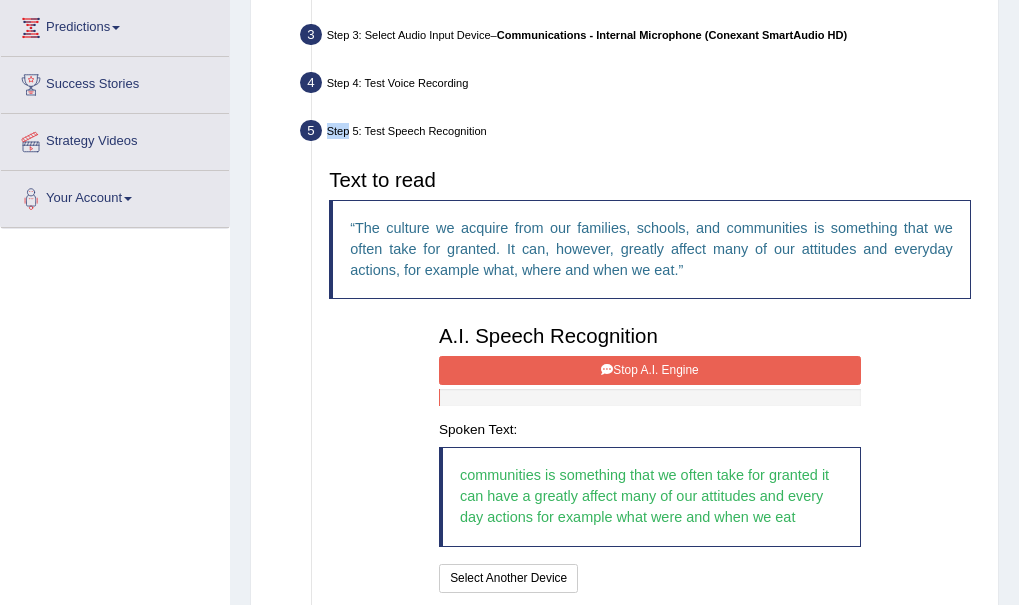 click on "Stop A.I. Engine" at bounding box center [650, 370] 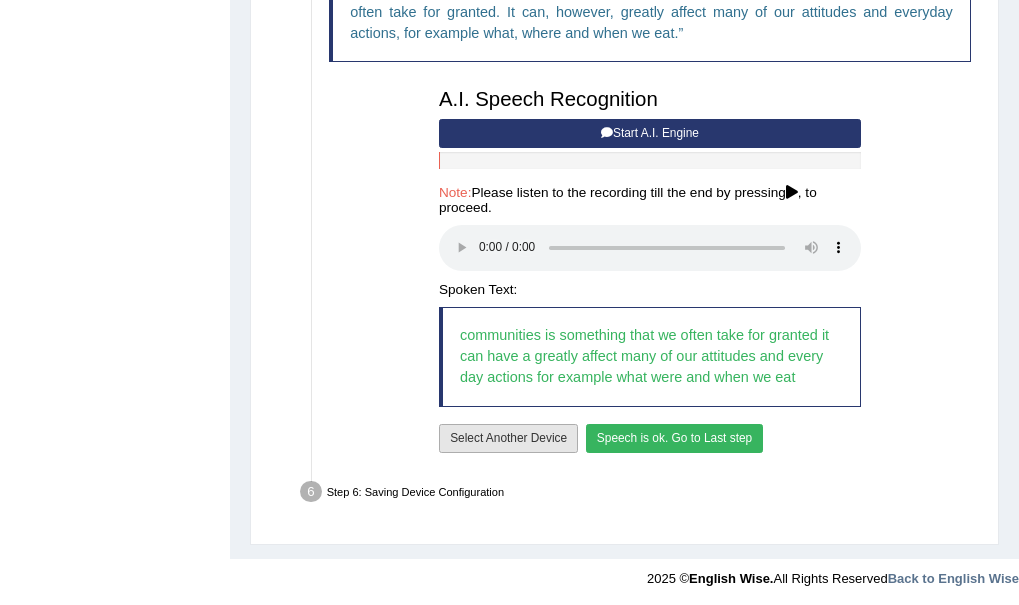 scroll, scrollTop: 510, scrollLeft: 0, axis: vertical 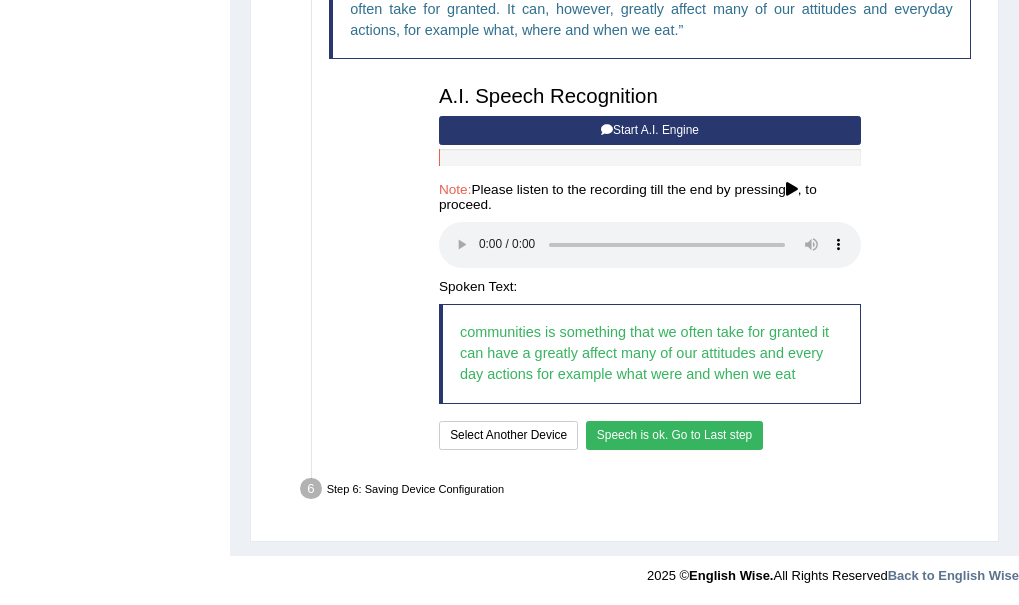 click on "Speech is ok. Go to Last step" at bounding box center (675, 435) 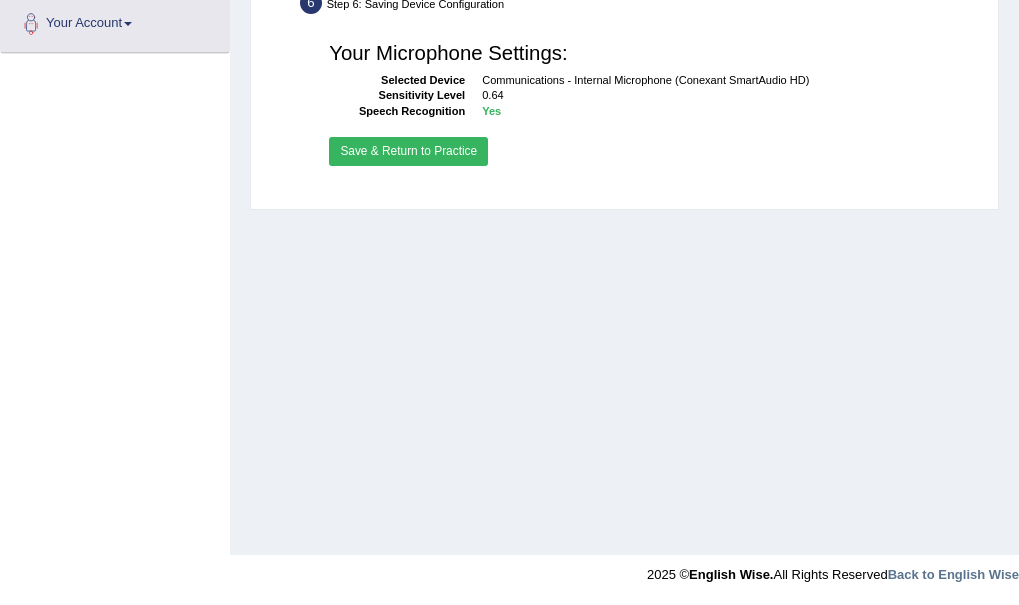 click on "Save & Return to Practice" at bounding box center [408, 151] 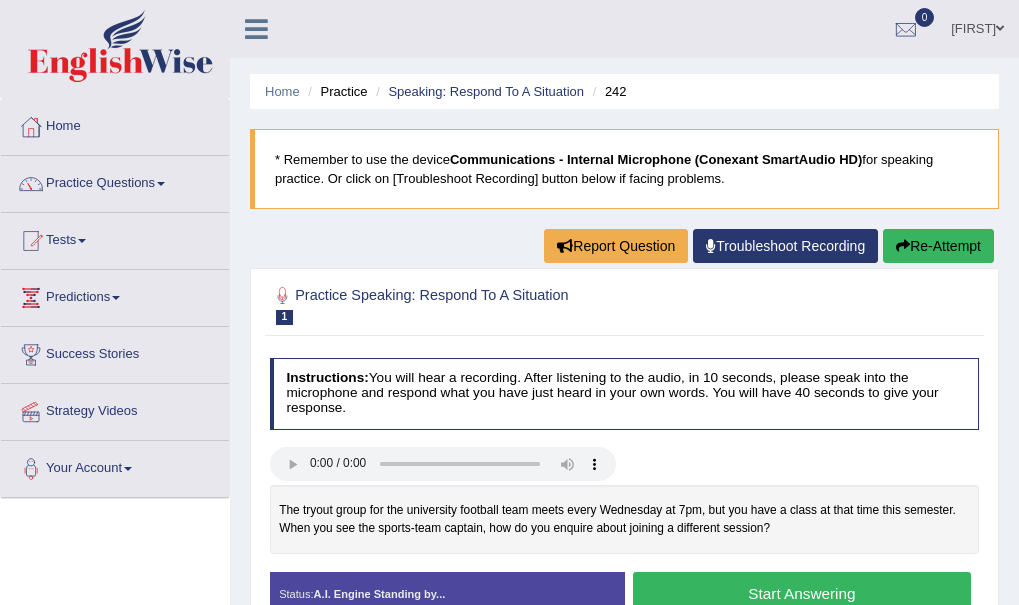 scroll, scrollTop: 0, scrollLeft: 0, axis: both 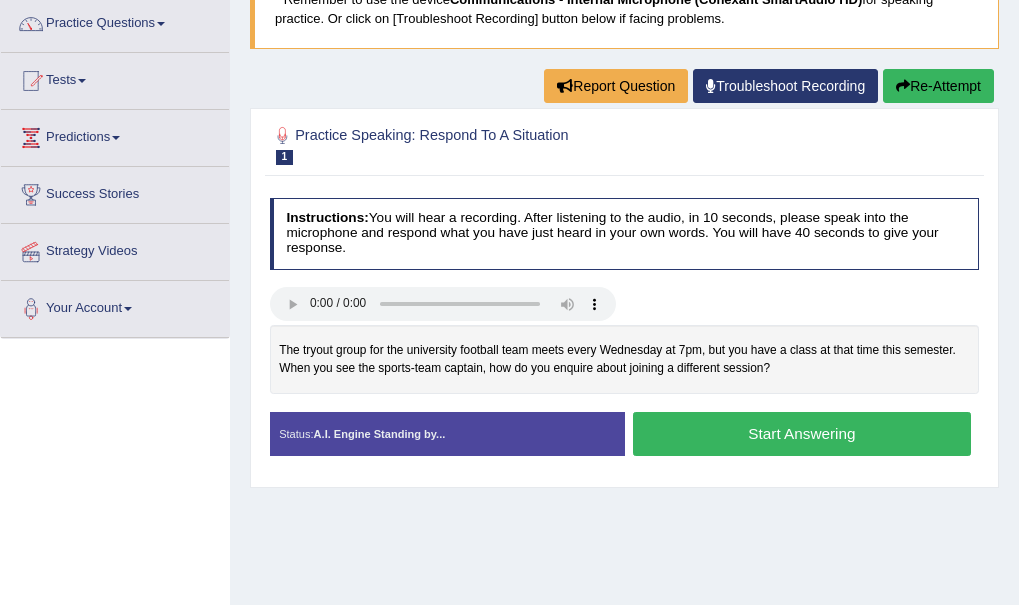 click on "Status:  A.I. Engine Standing by... Start Answering Stop Recording" at bounding box center (625, 442) 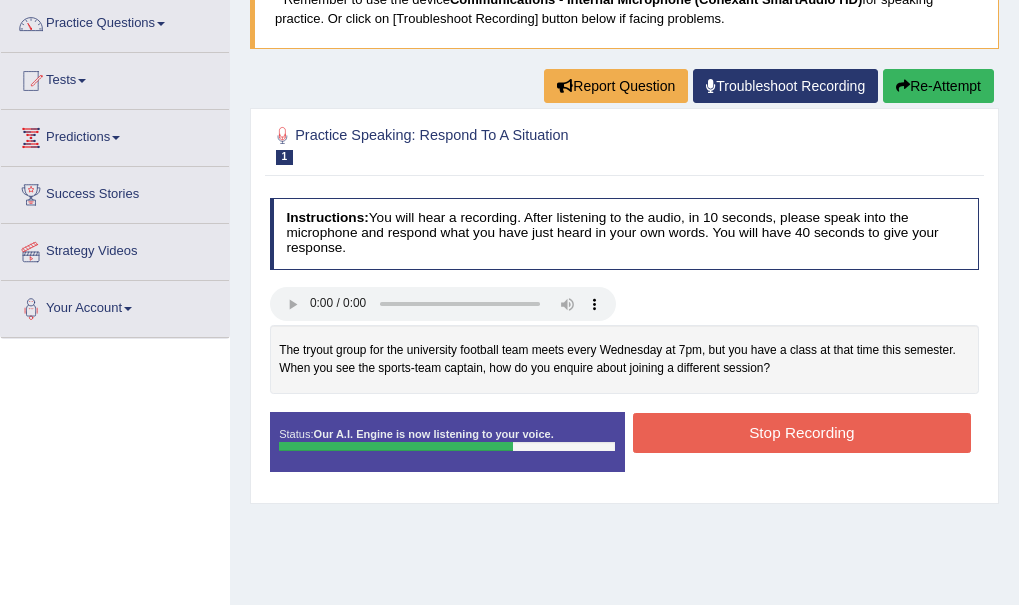 click on "Stop Recording" at bounding box center [802, 432] 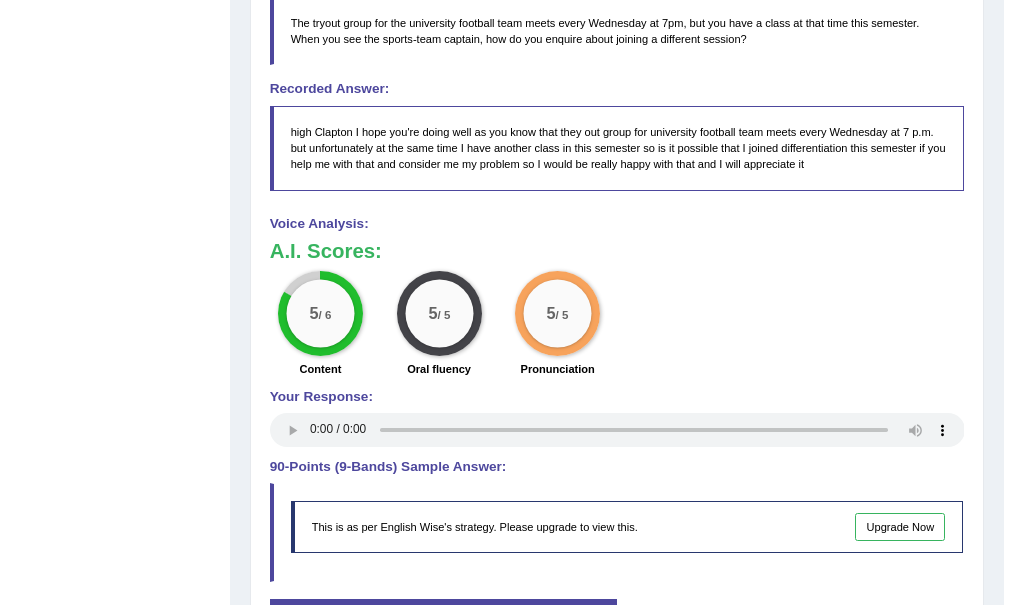 scroll, scrollTop: 600, scrollLeft: 0, axis: vertical 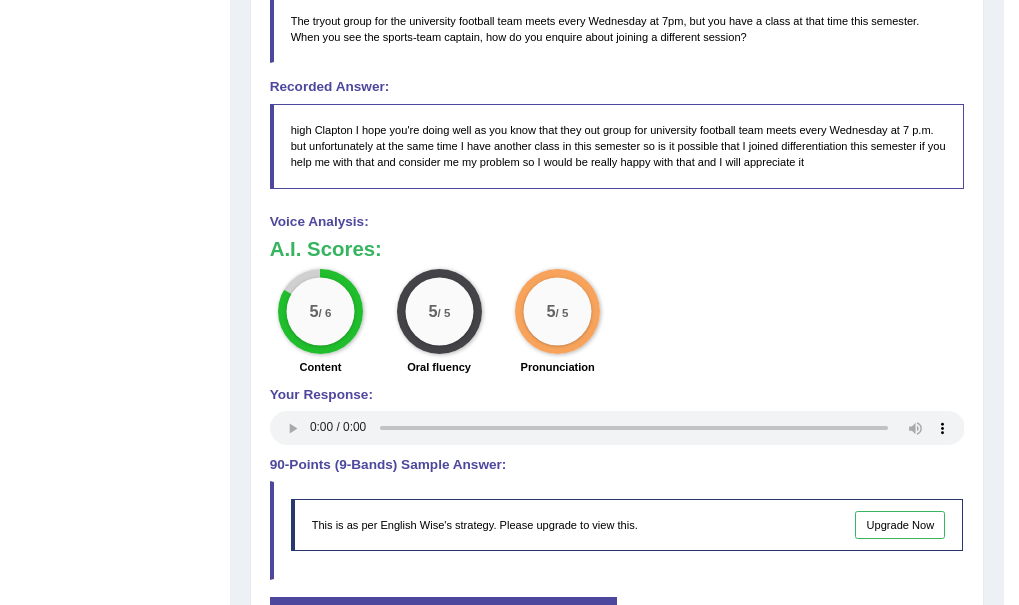 click on "Your Response:" at bounding box center (617, 419) 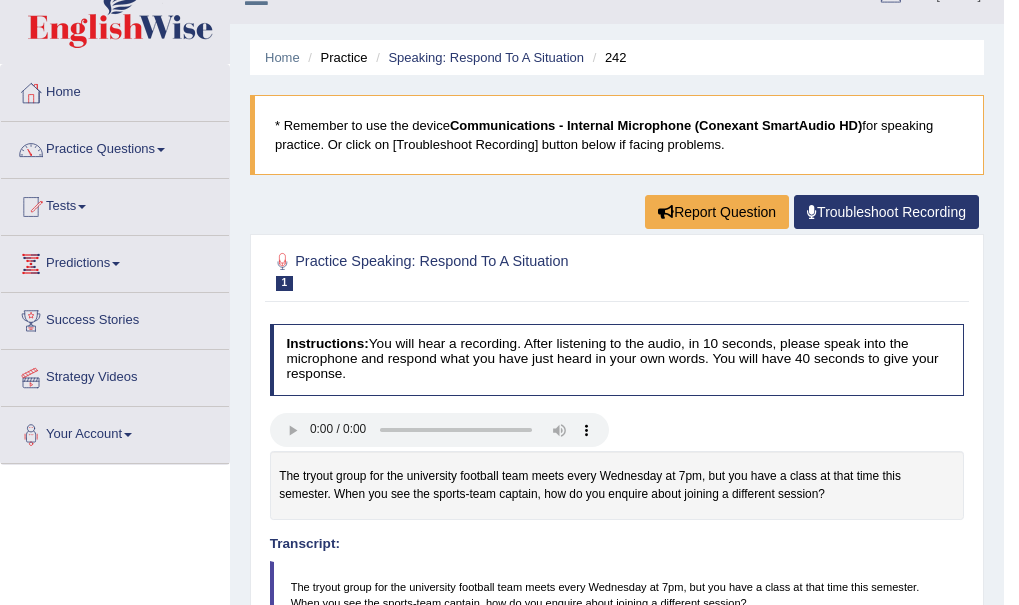 scroll, scrollTop: 0, scrollLeft: 0, axis: both 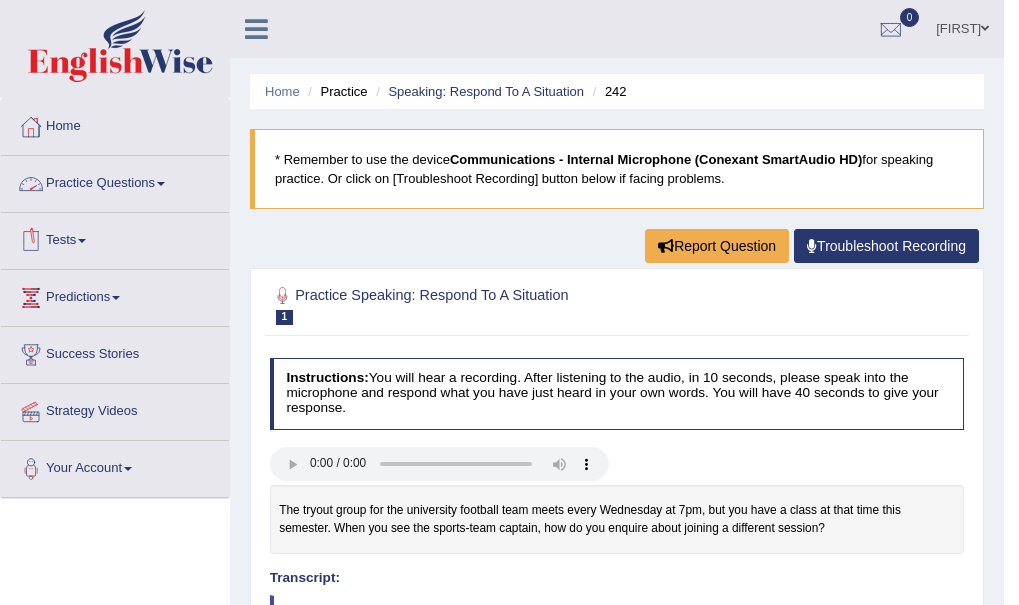 click on "Practice Questions" at bounding box center [115, 181] 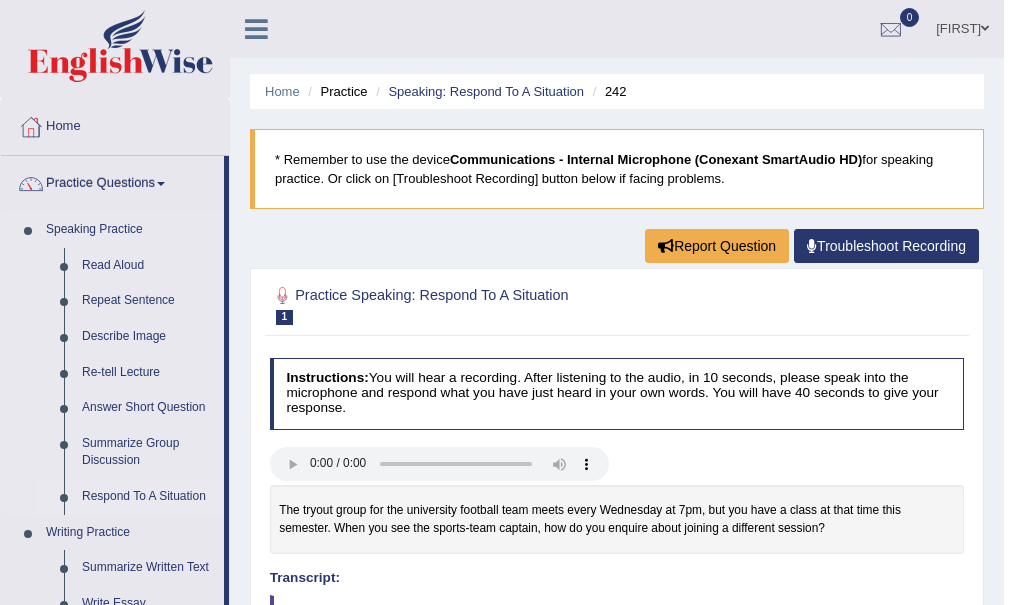 click on "Respond To A Situation" at bounding box center [148, 497] 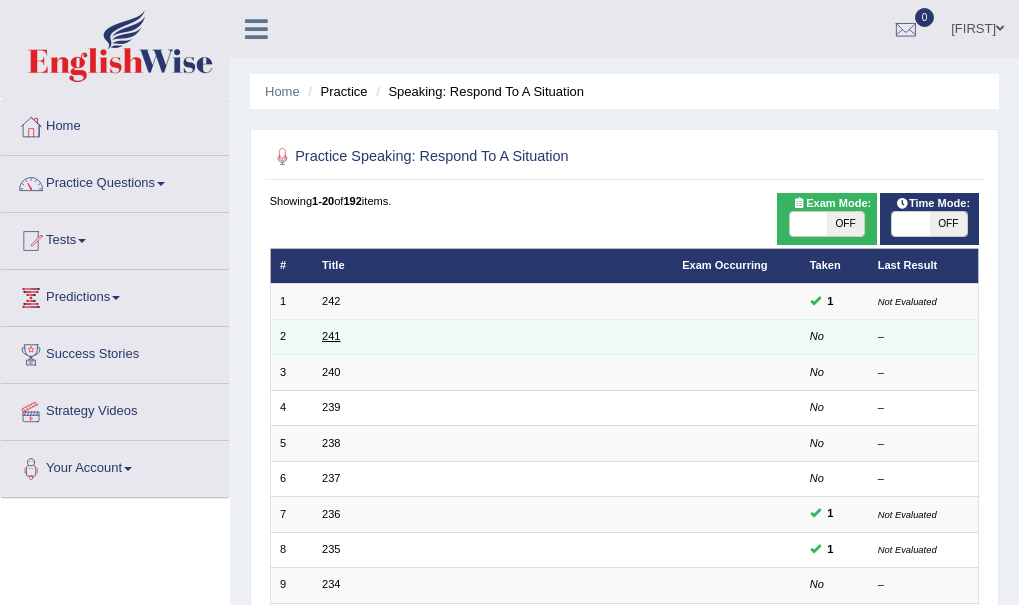 scroll, scrollTop: 0, scrollLeft: 0, axis: both 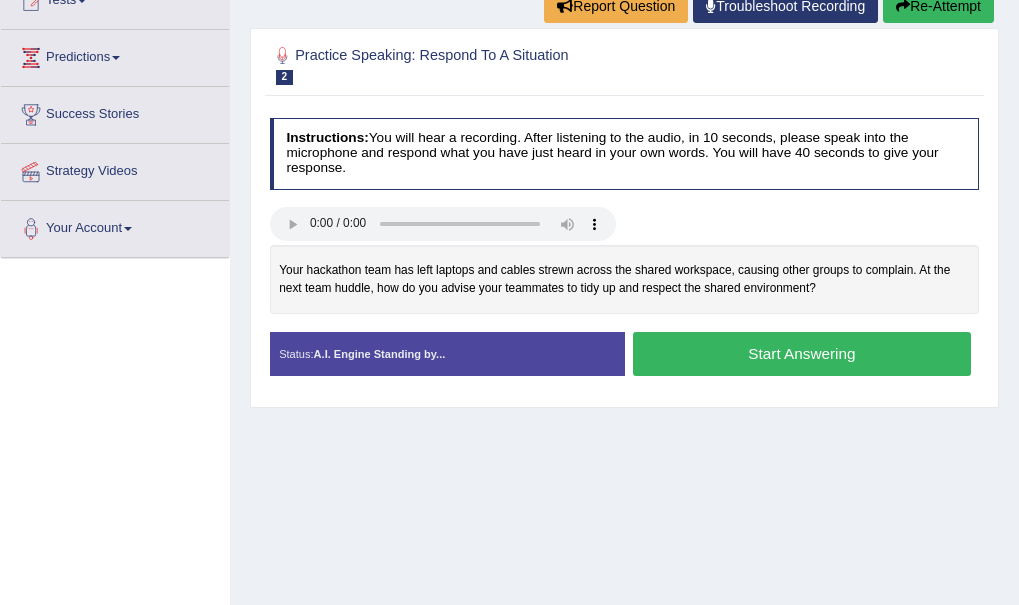 click on "Start Answering" at bounding box center [802, 353] 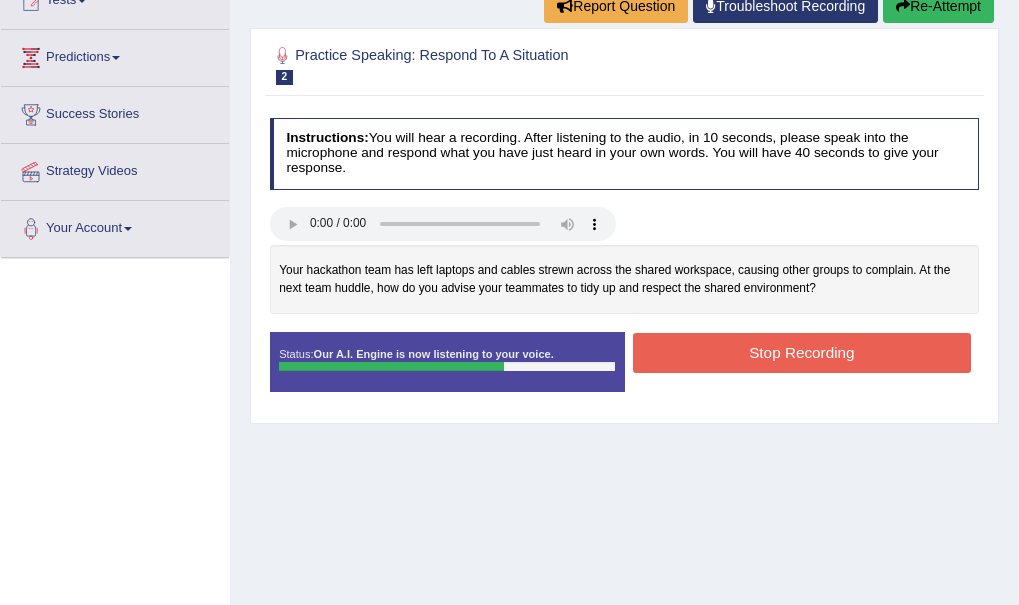 click on "Re-Attempt" at bounding box center (938, 6) 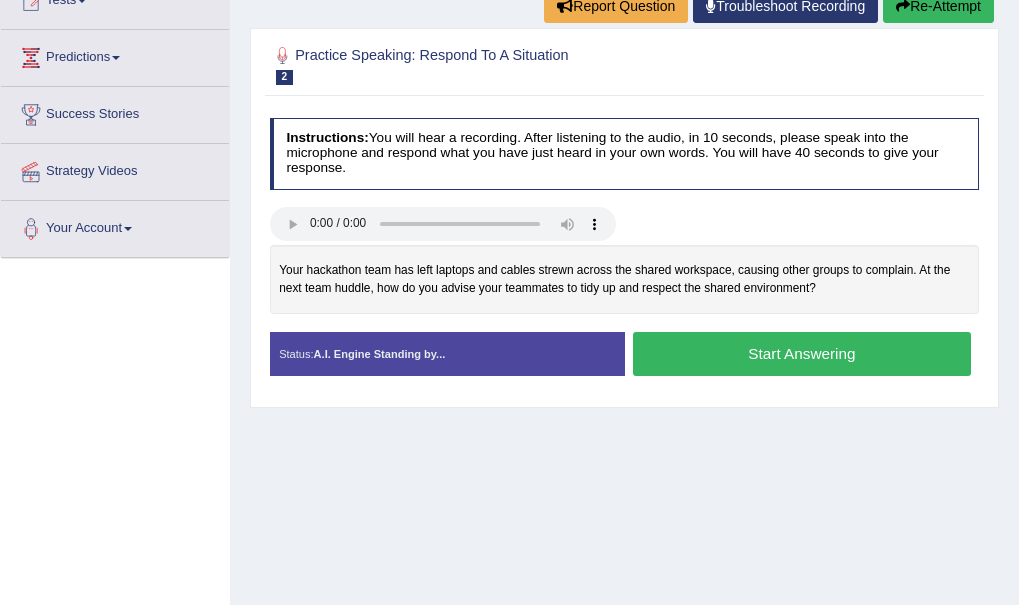 scroll, scrollTop: 240, scrollLeft: 0, axis: vertical 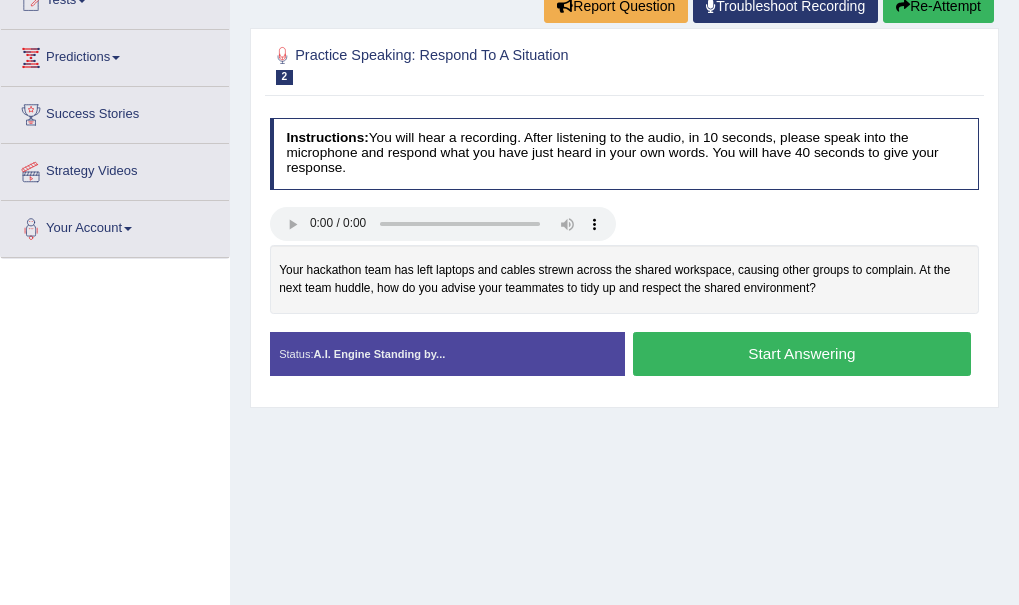 click on "Start Answering" at bounding box center (802, 353) 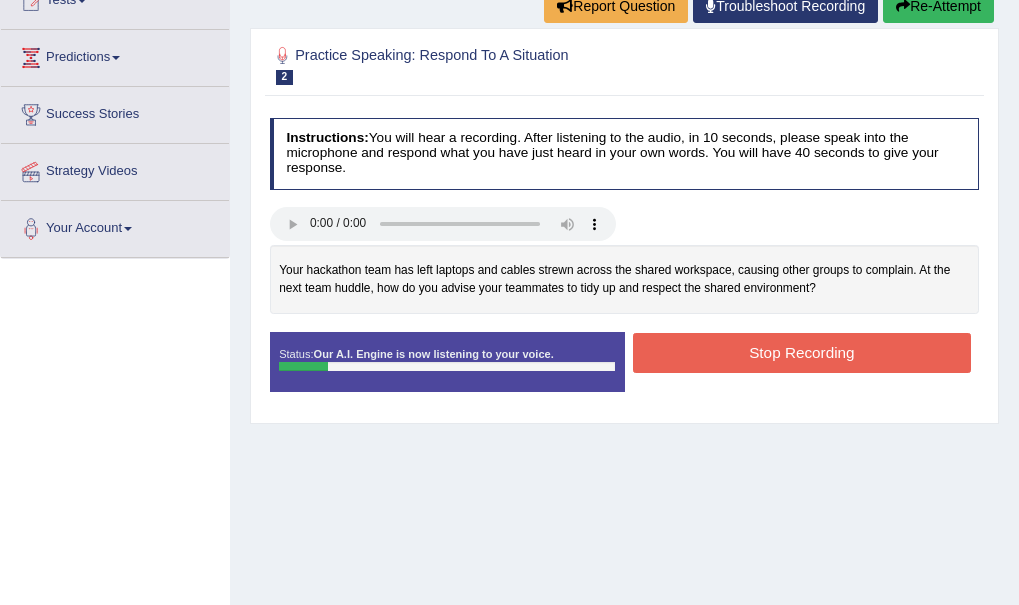 click at bounding box center (903, 6) 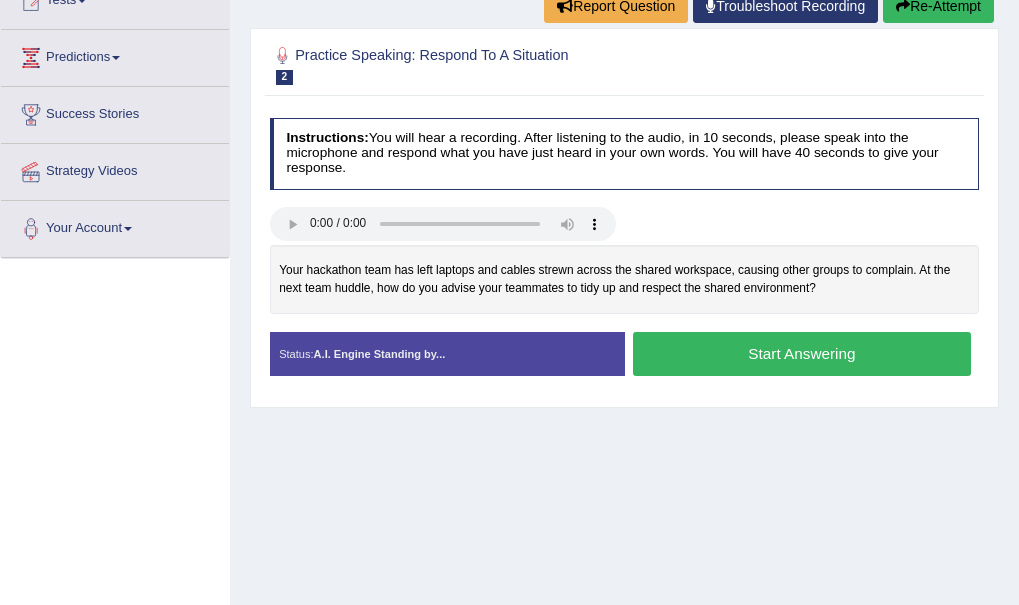 scroll, scrollTop: 240, scrollLeft: 0, axis: vertical 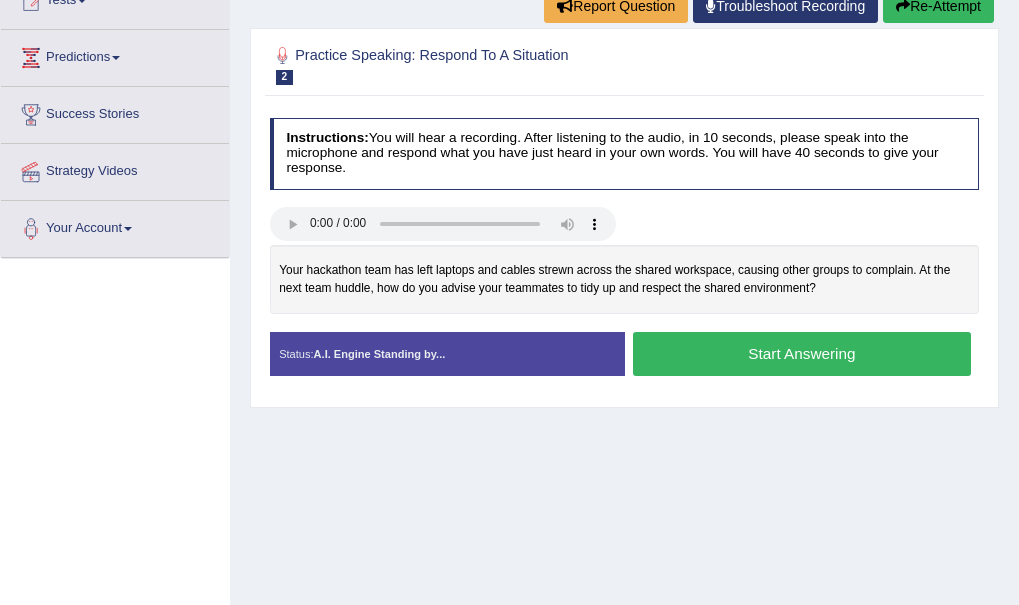 click on "Start Answering" at bounding box center [802, 353] 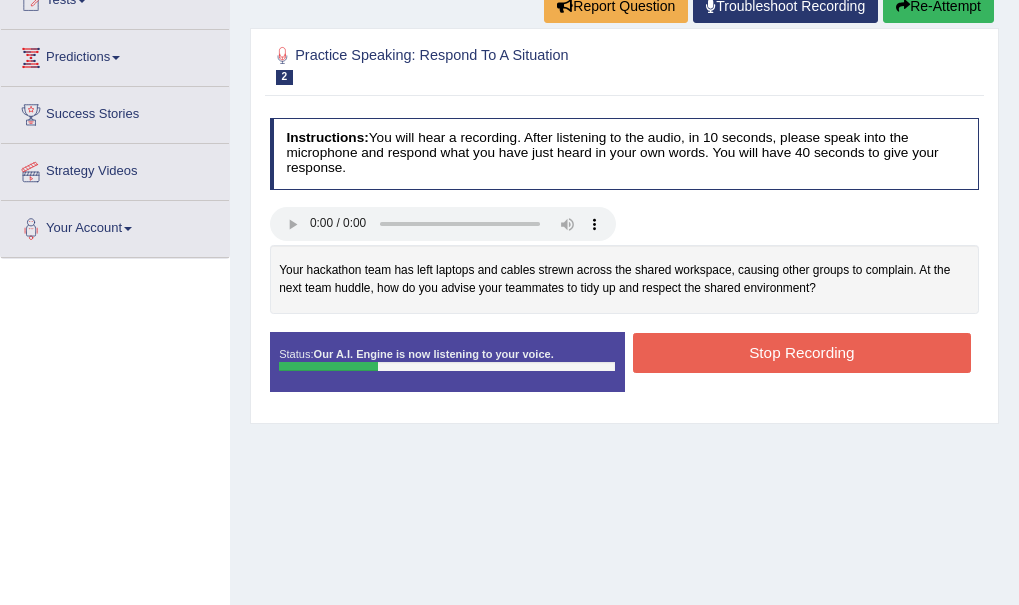 click on "Re-Attempt" at bounding box center [938, 6] 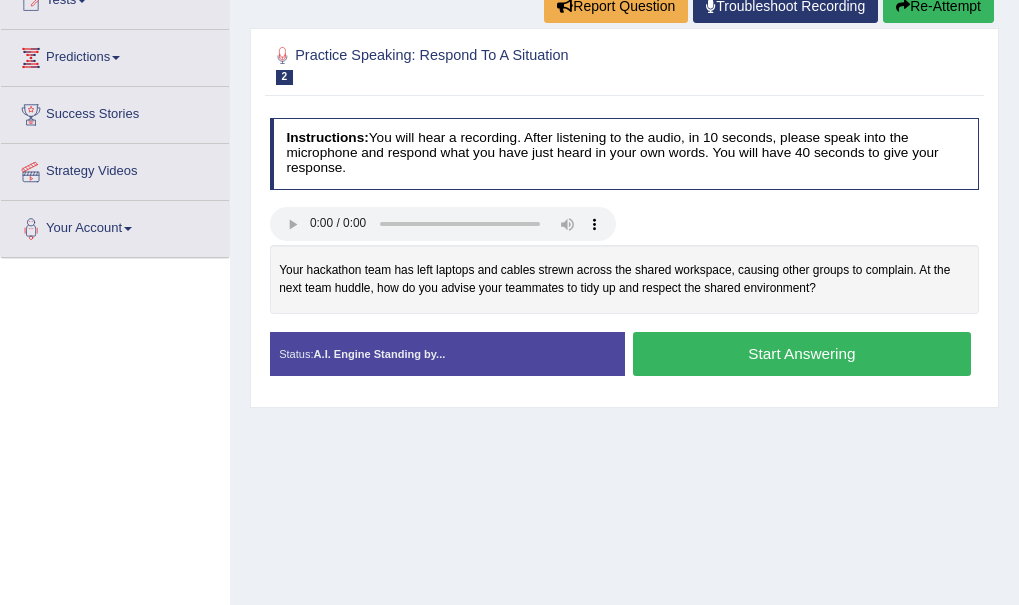 scroll, scrollTop: 0, scrollLeft: 0, axis: both 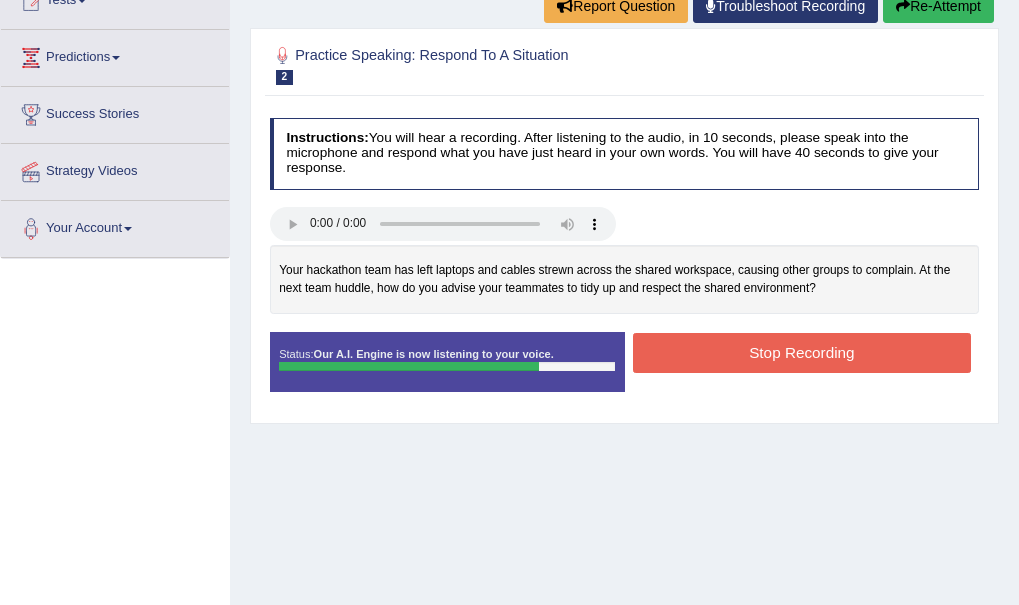 click on "Stop Recording" at bounding box center [802, 352] 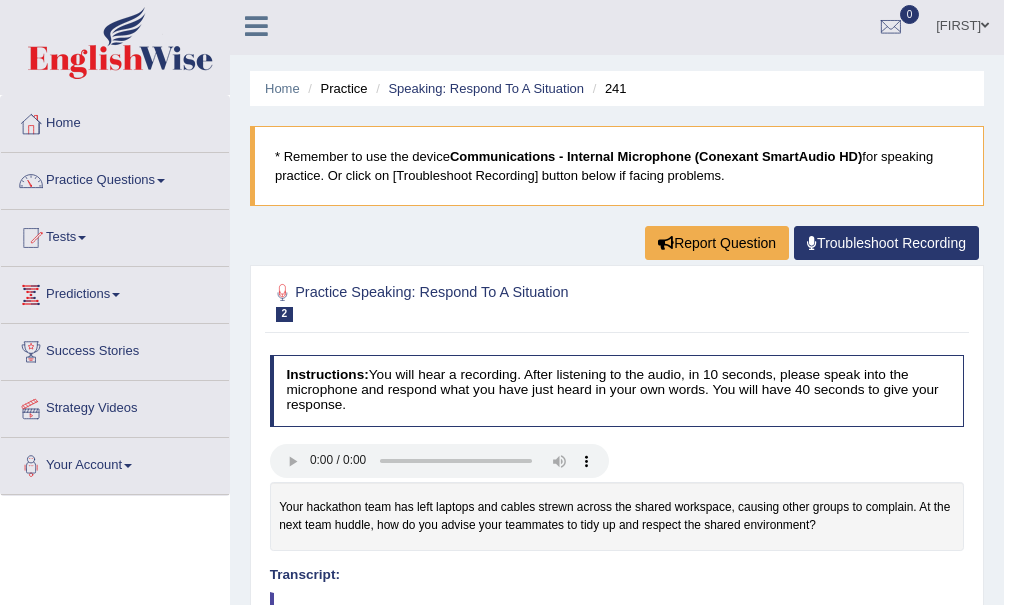 scroll, scrollTop: 0, scrollLeft: 0, axis: both 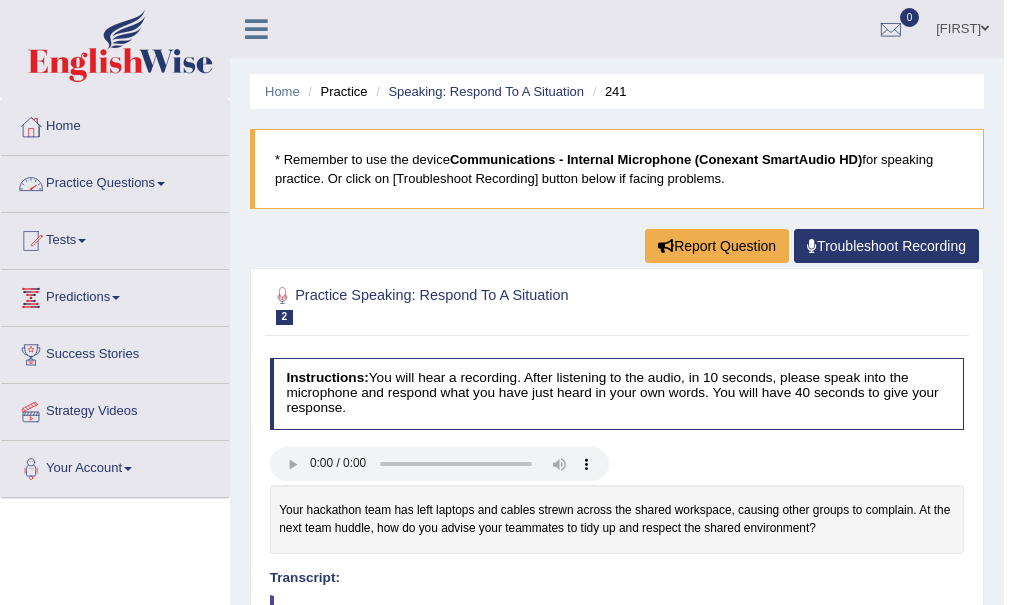 click on "Practice Questions" at bounding box center (115, 181) 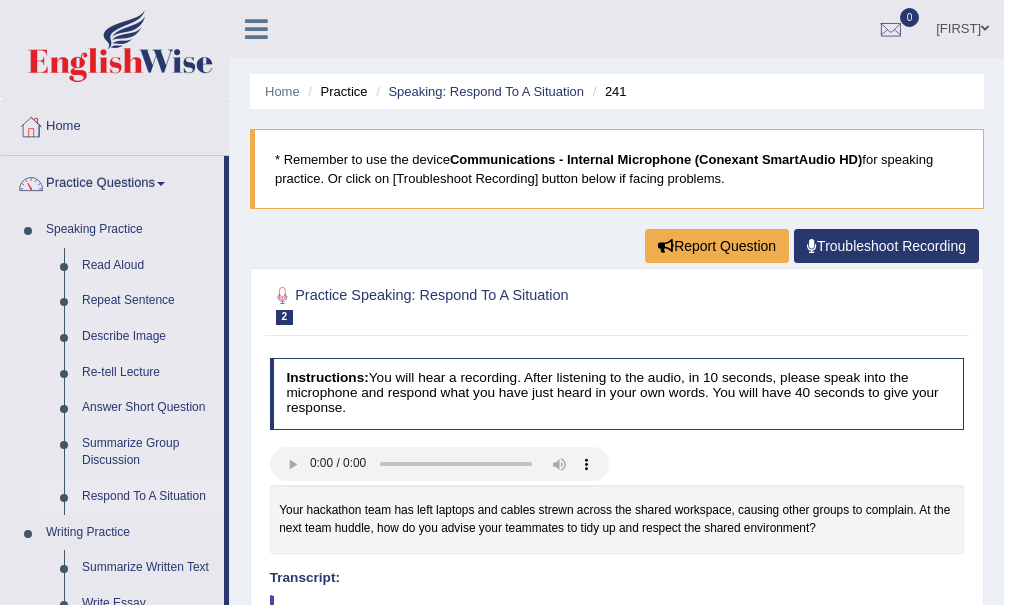 click on "Respond To A Situation" at bounding box center (148, 497) 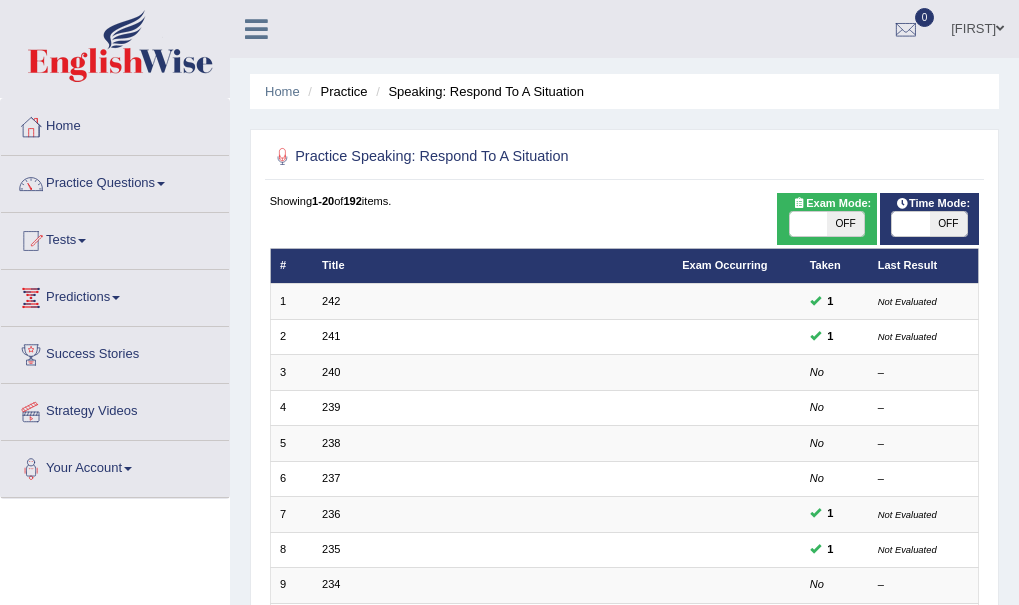scroll, scrollTop: 0, scrollLeft: 0, axis: both 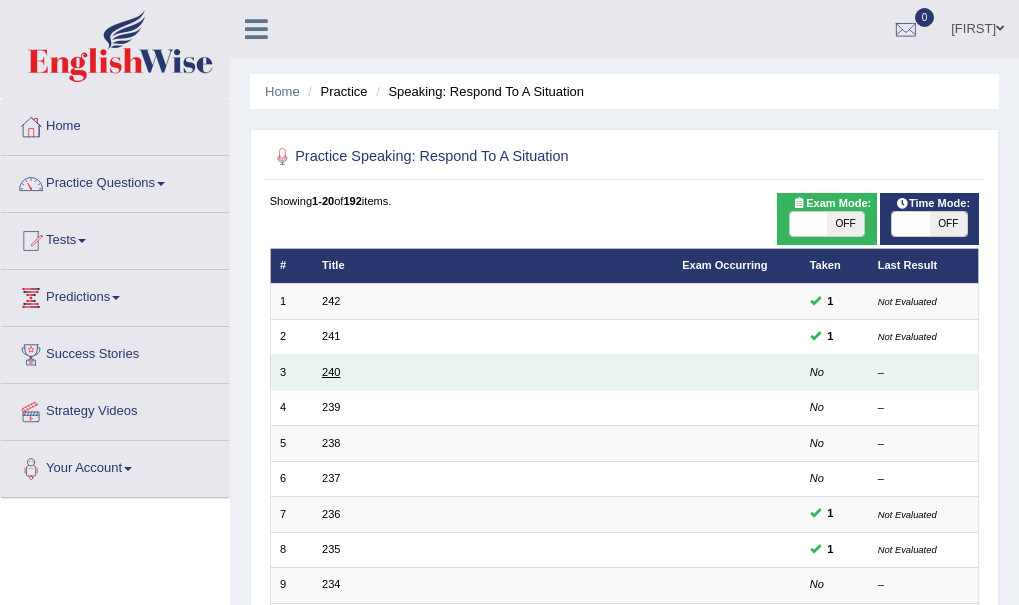 click on "240" at bounding box center (331, 372) 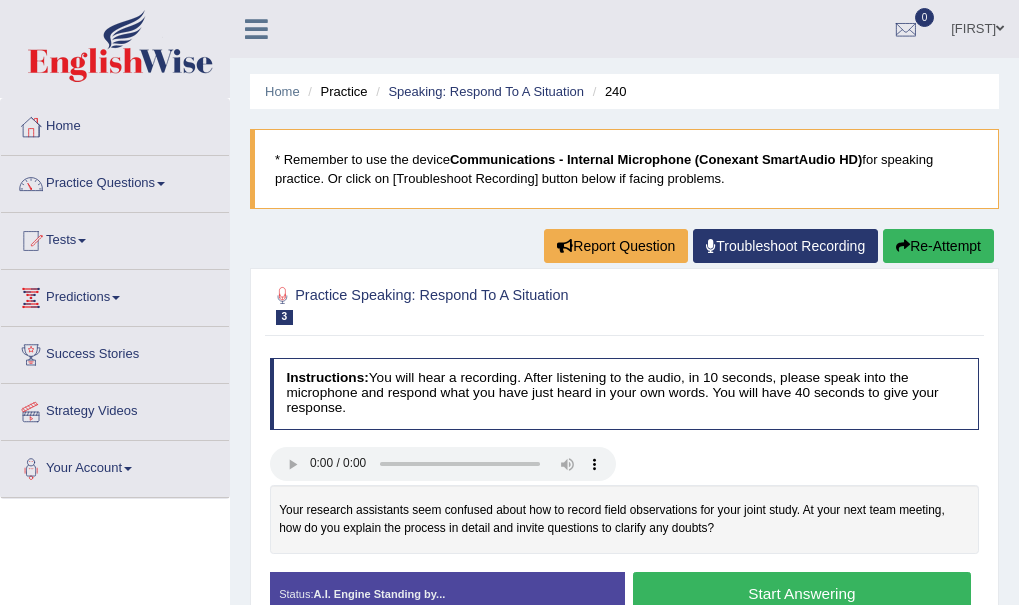 scroll, scrollTop: 0, scrollLeft: 0, axis: both 